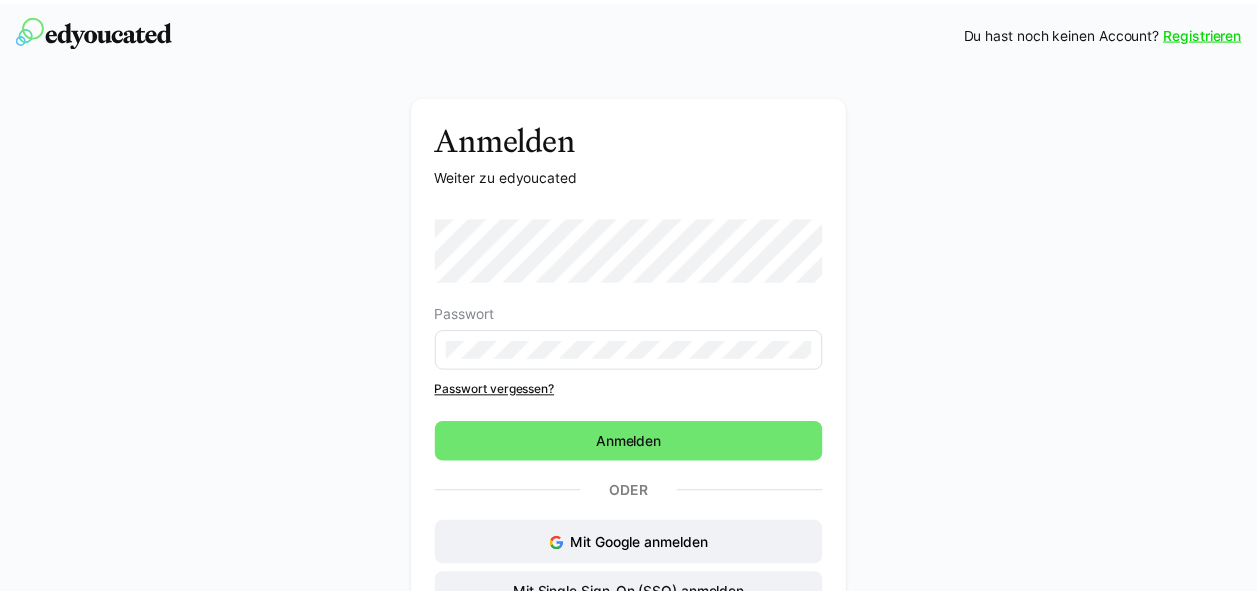 scroll, scrollTop: 0, scrollLeft: 0, axis: both 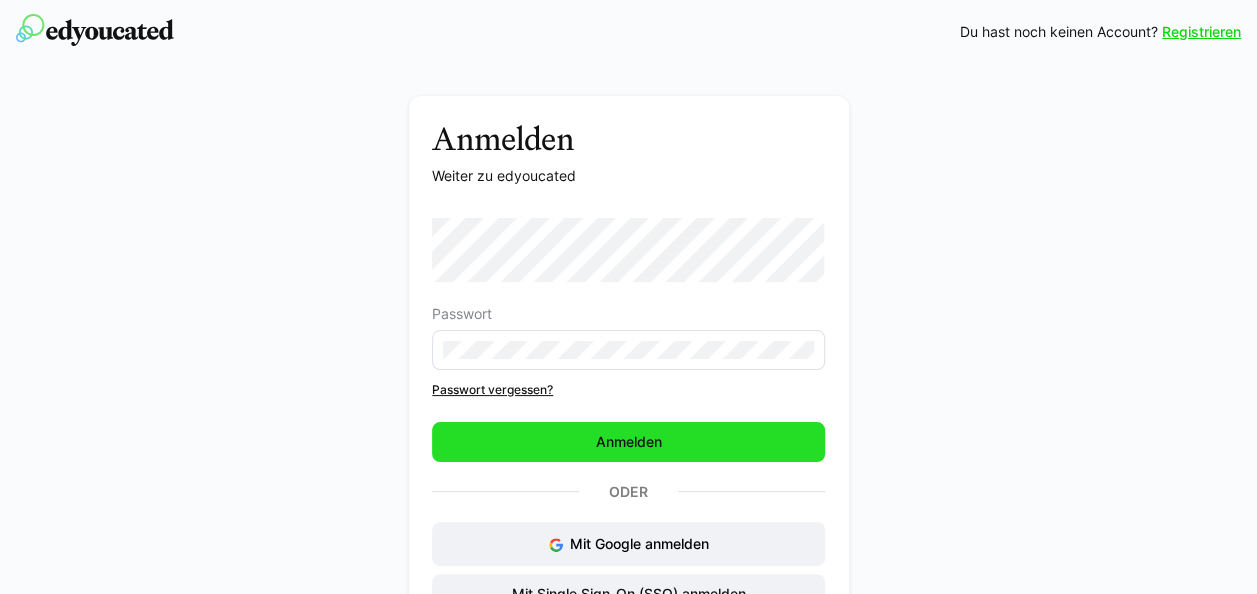 click on "Anmelden" 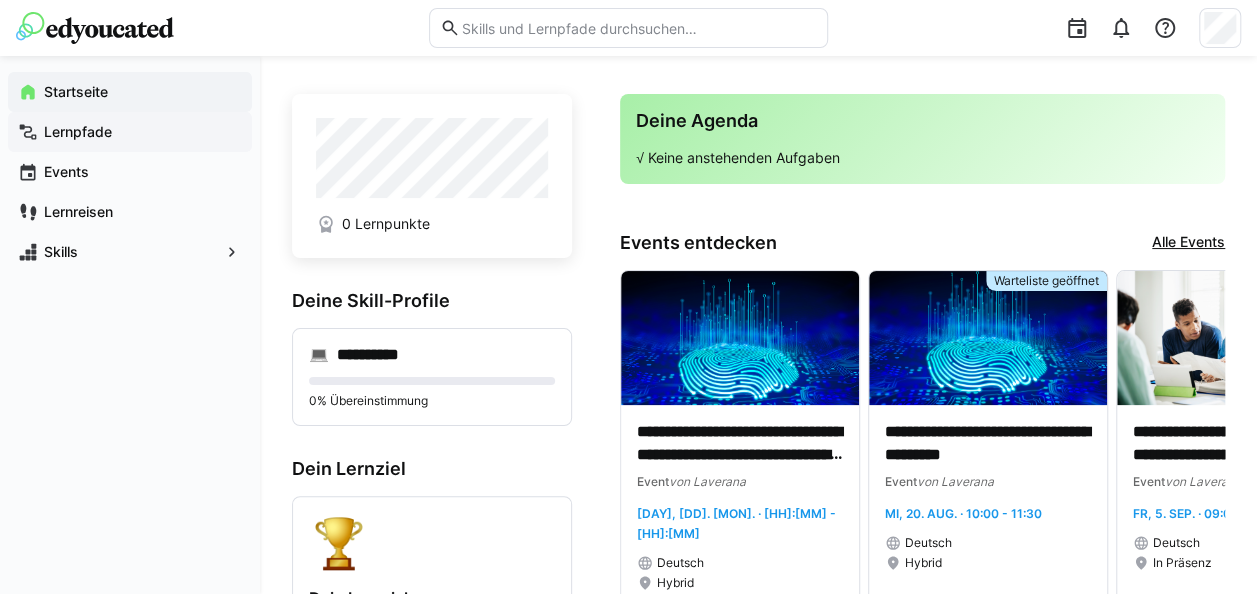 click on "Lernpfade" 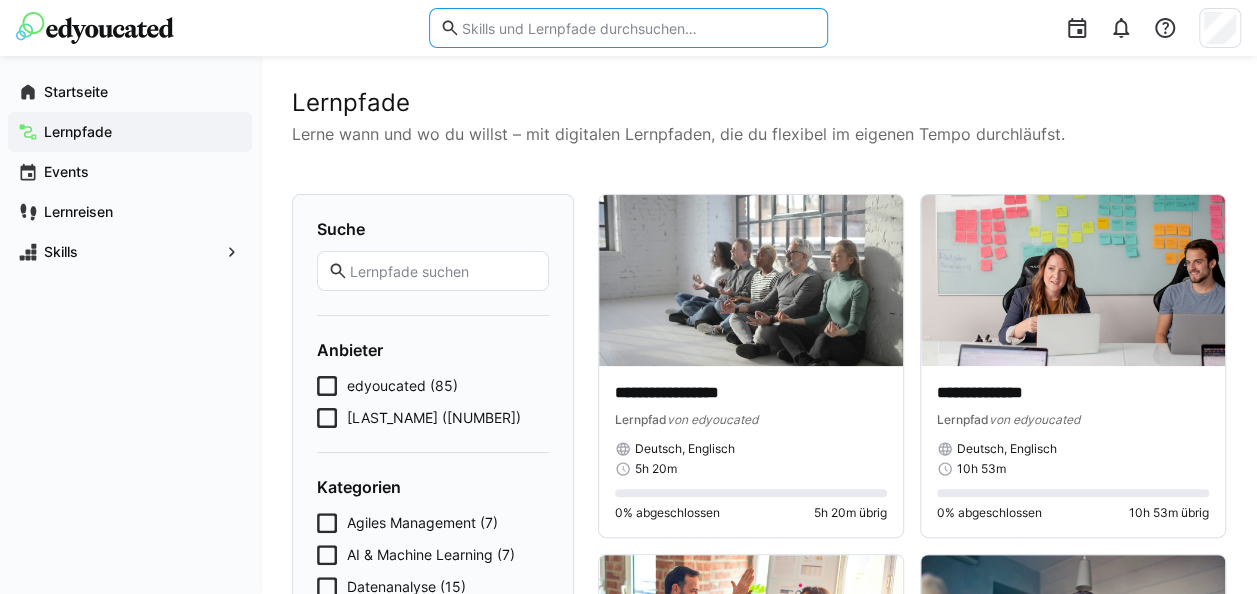 click 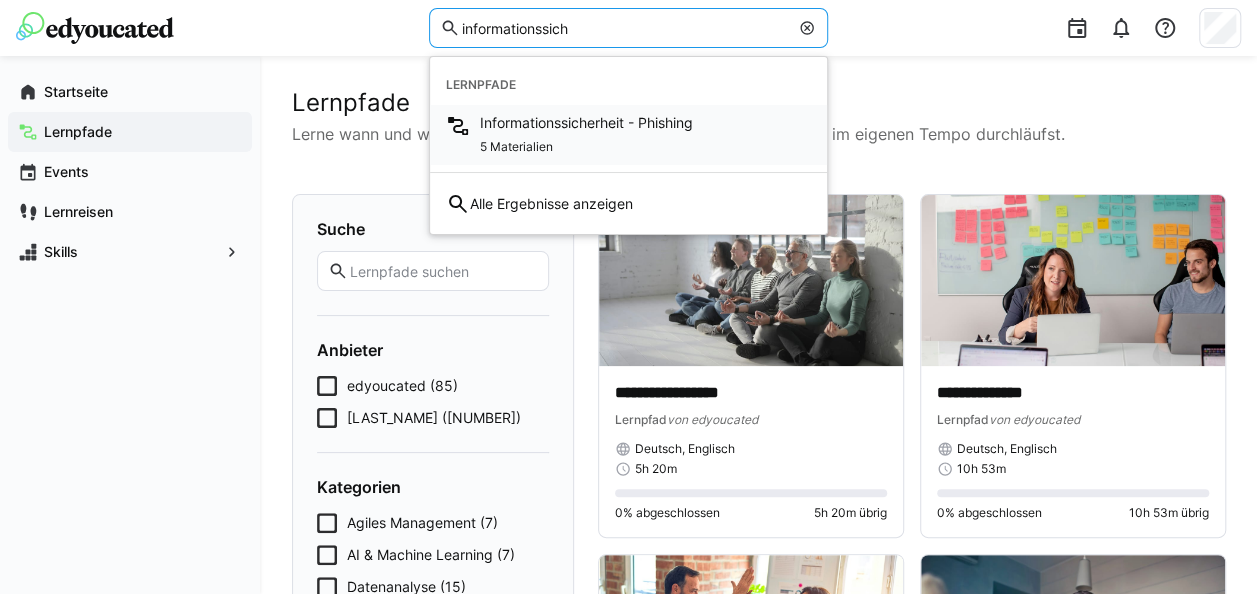 type on "informationssich" 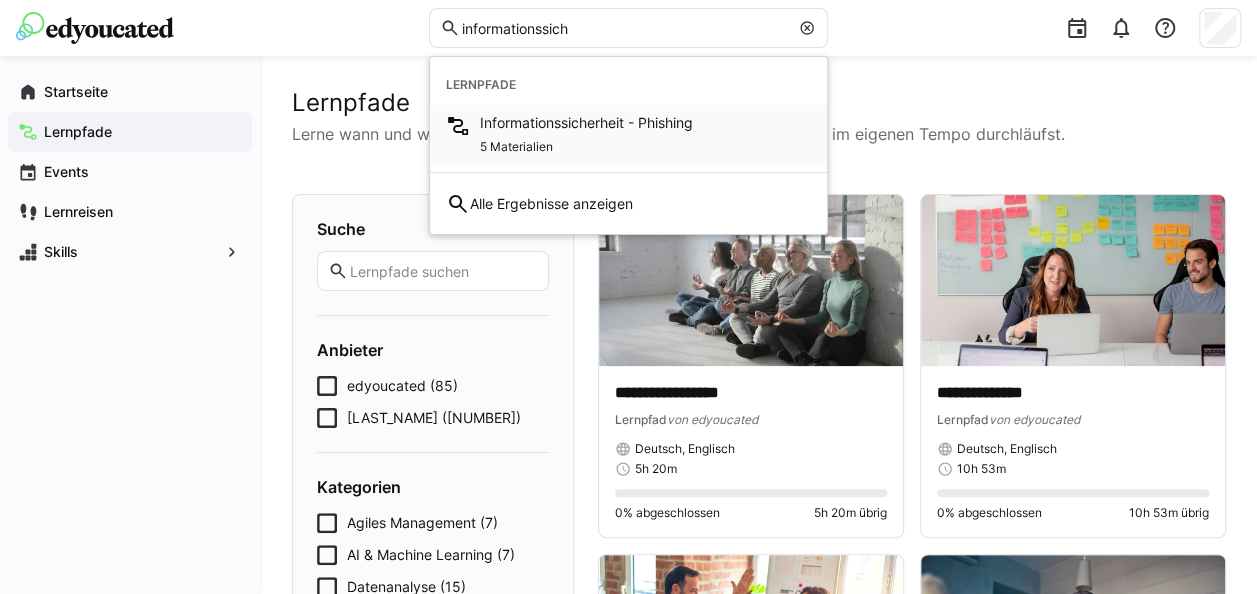 click on "Informationssicherheit - Phishing" 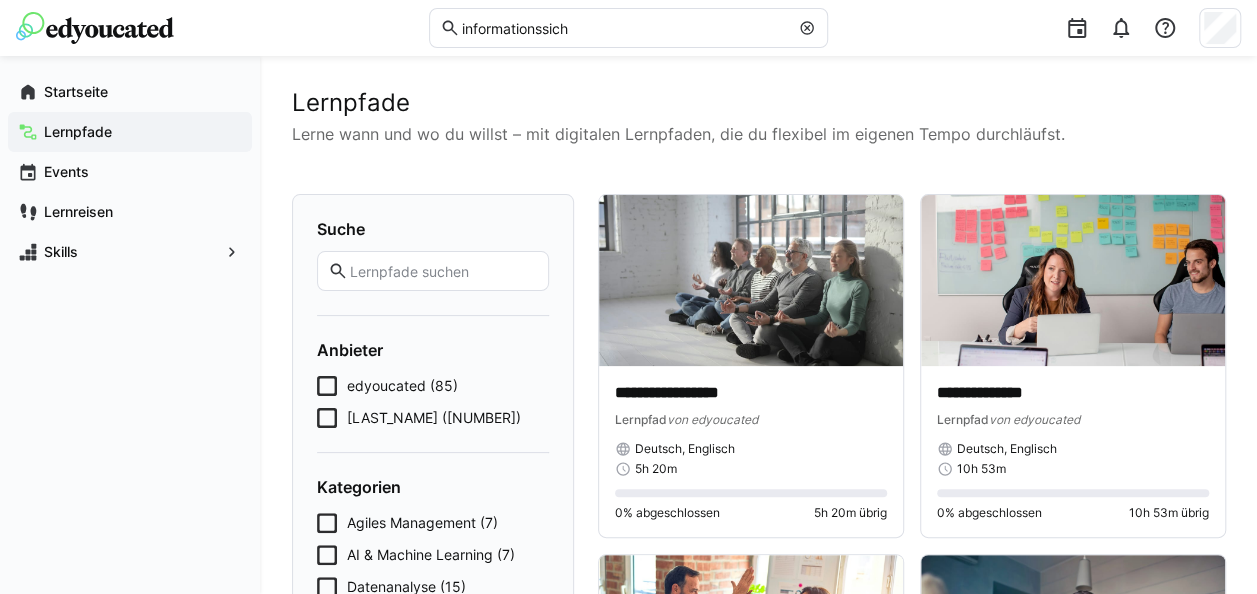 type 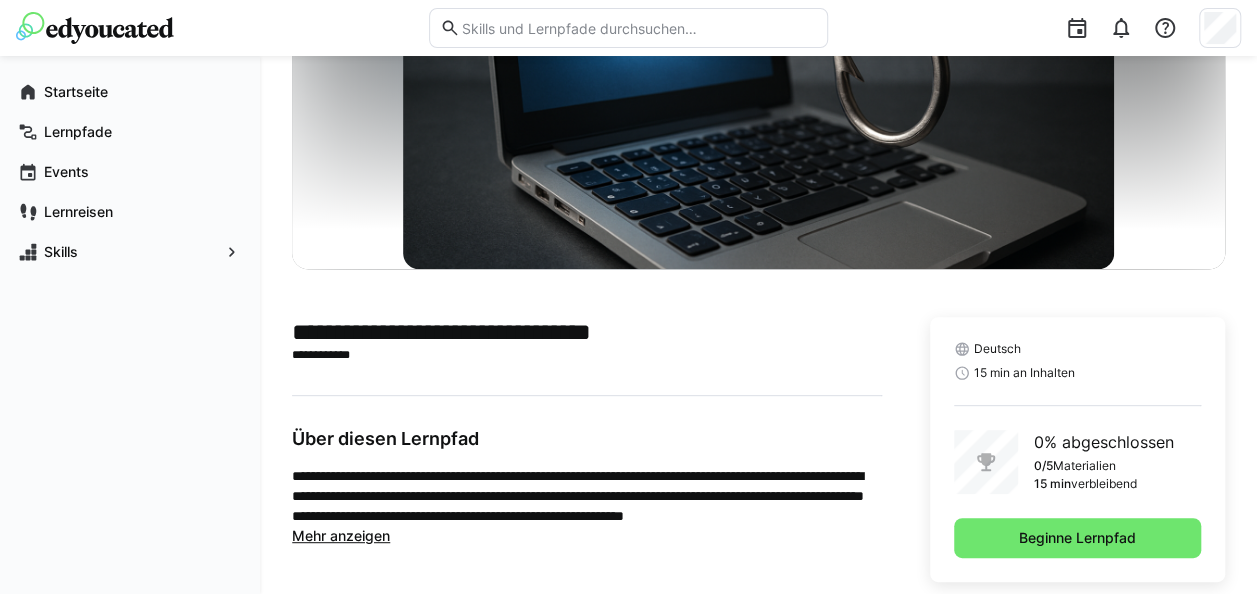scroll, scrollTop: 220, scrollLeft: 0, axis: vertical 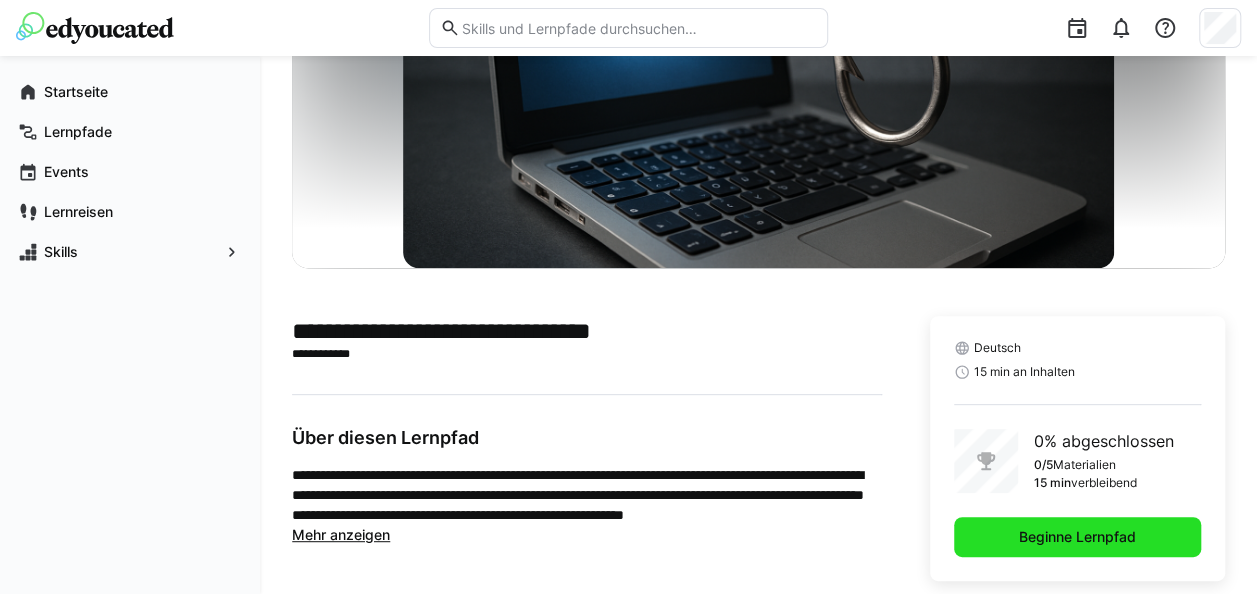 click on "Beginne Lernpfad" 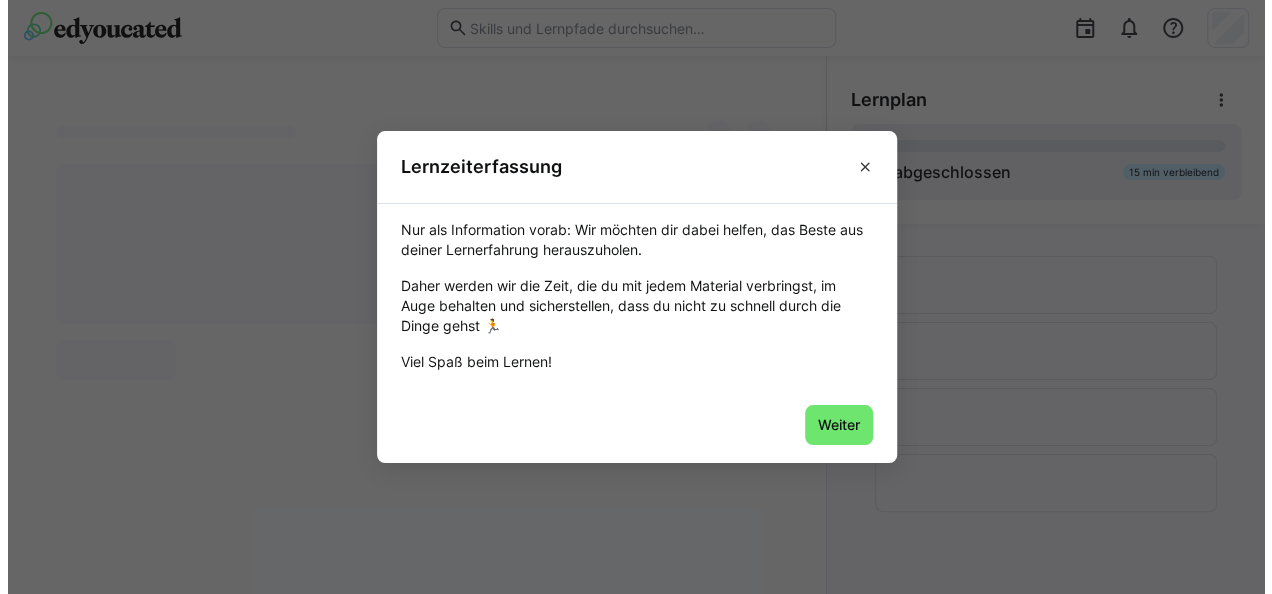 scroll, scrollTop: 0, scrollLeft: 0, axis: both 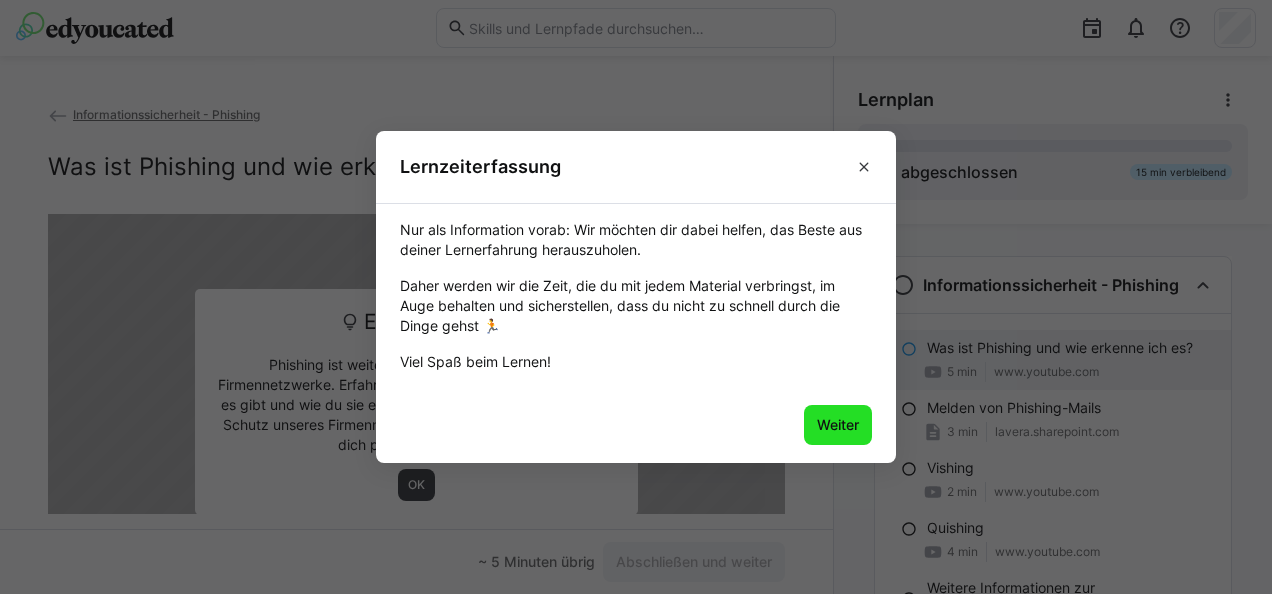 click on "Weiter" 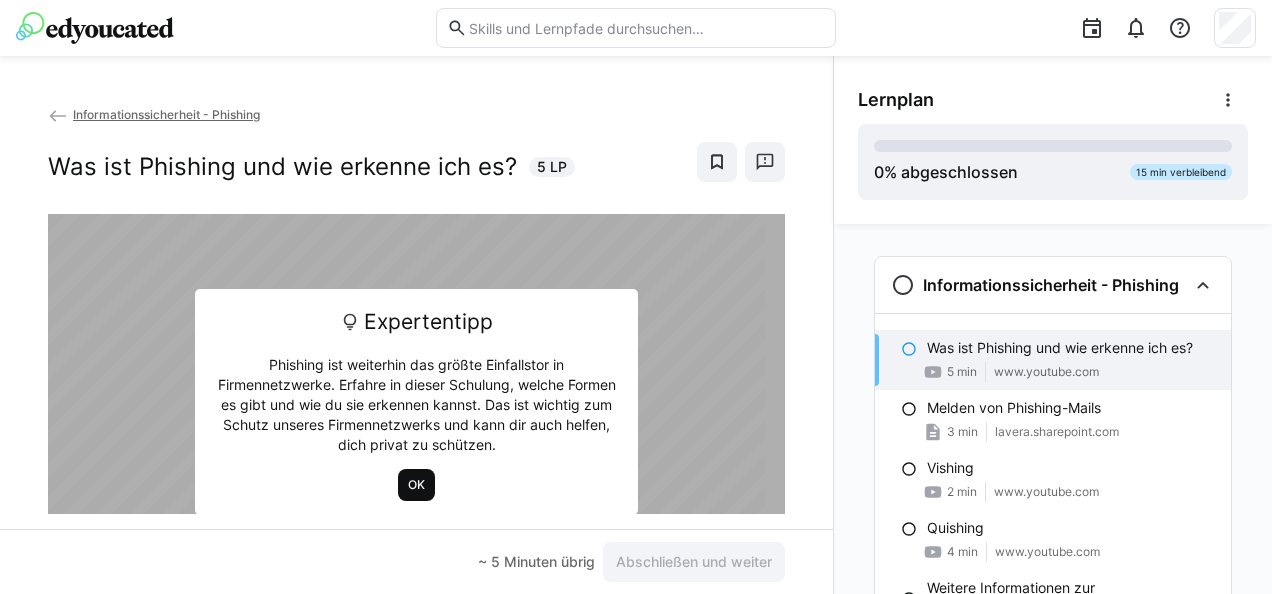 click on "OK" 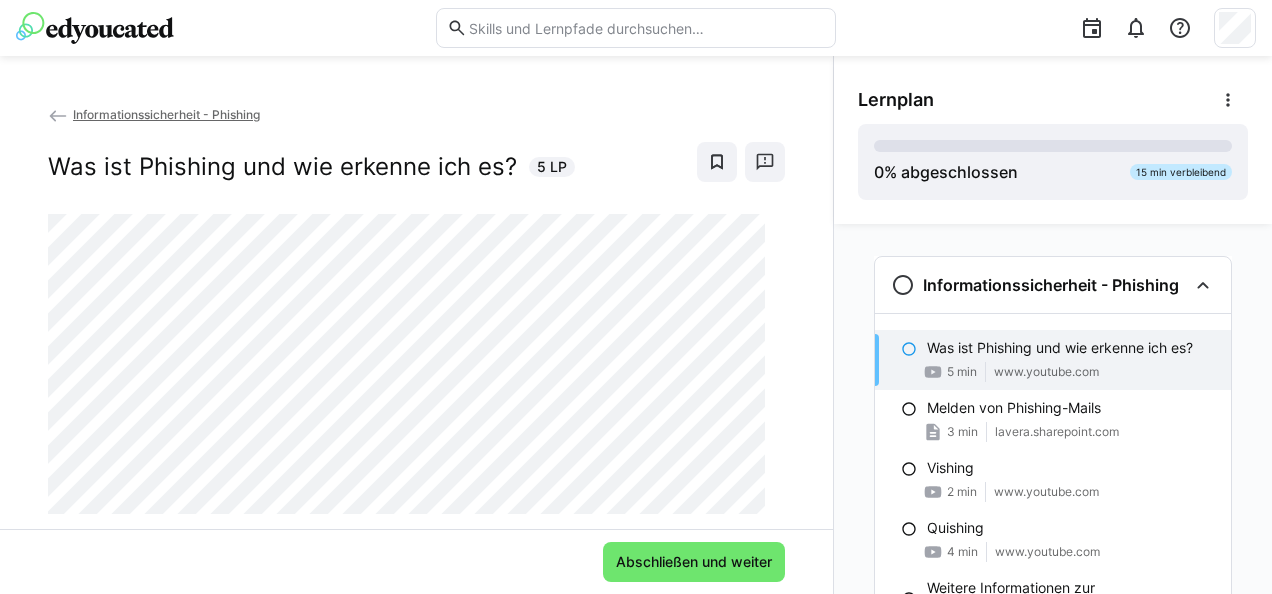 click on "www.youtube.com" 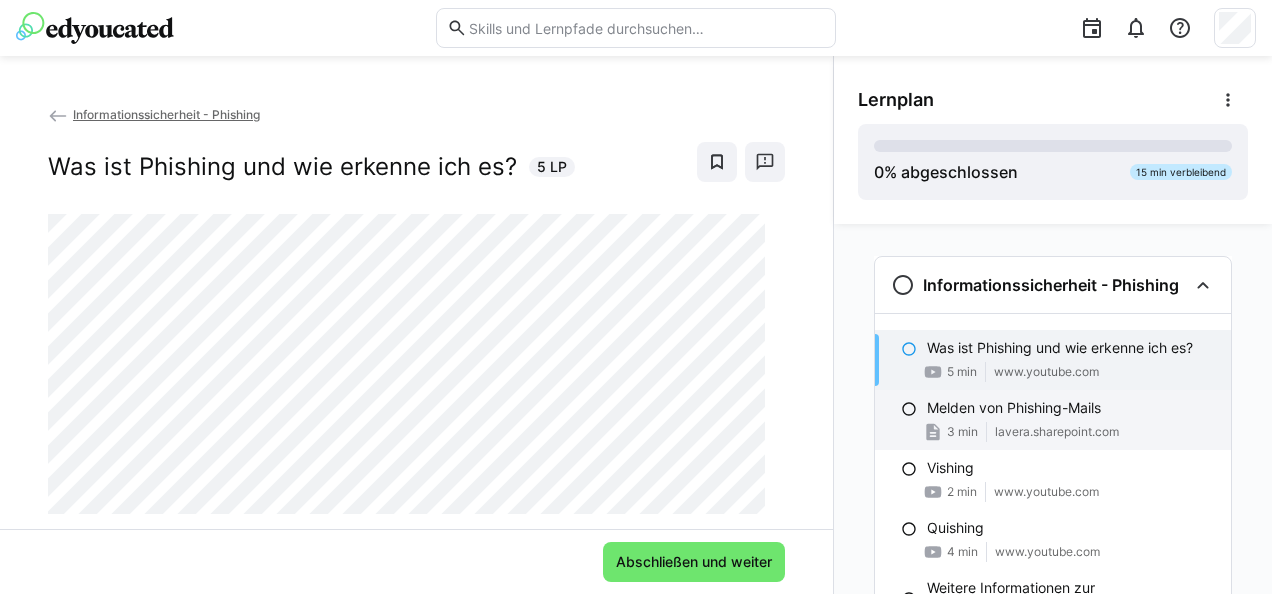 click on "Melden von Phishing-Mails" 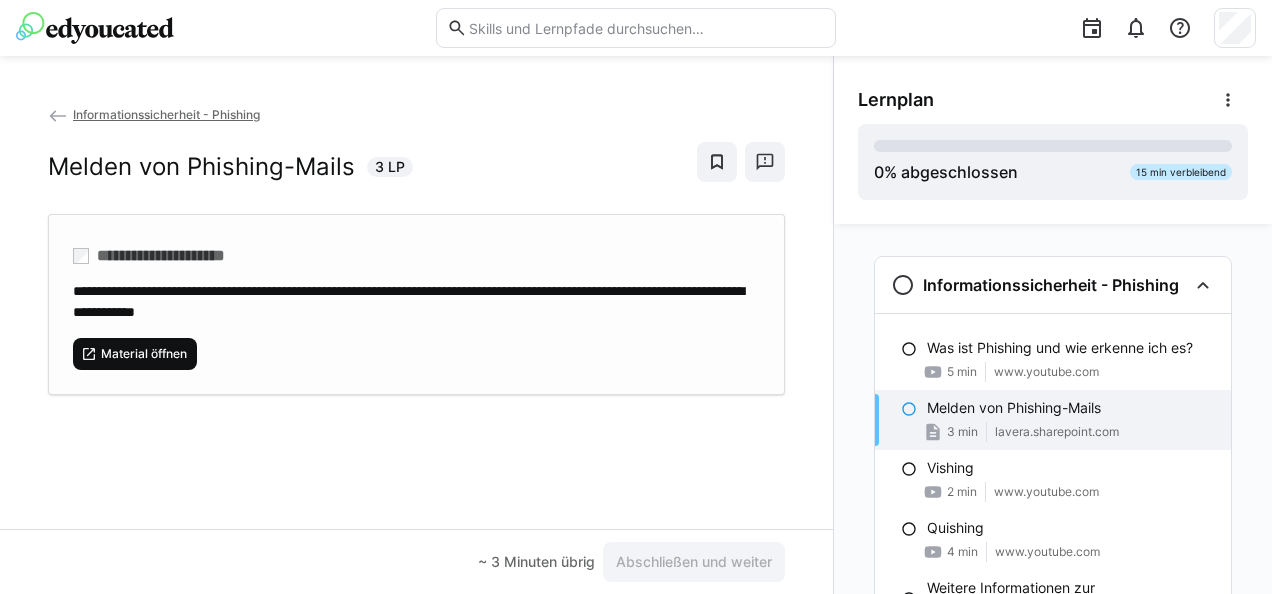 click on "Material öffnen" 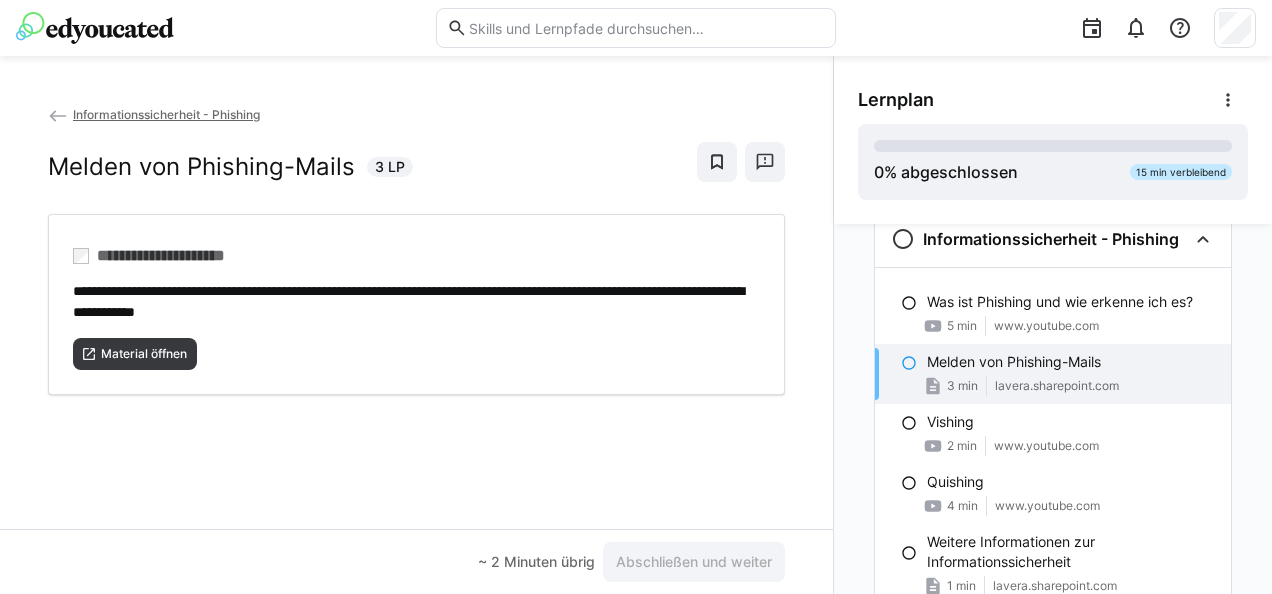 scroll, scrollTop: 44, scrollLeft: 0, axis: vertical 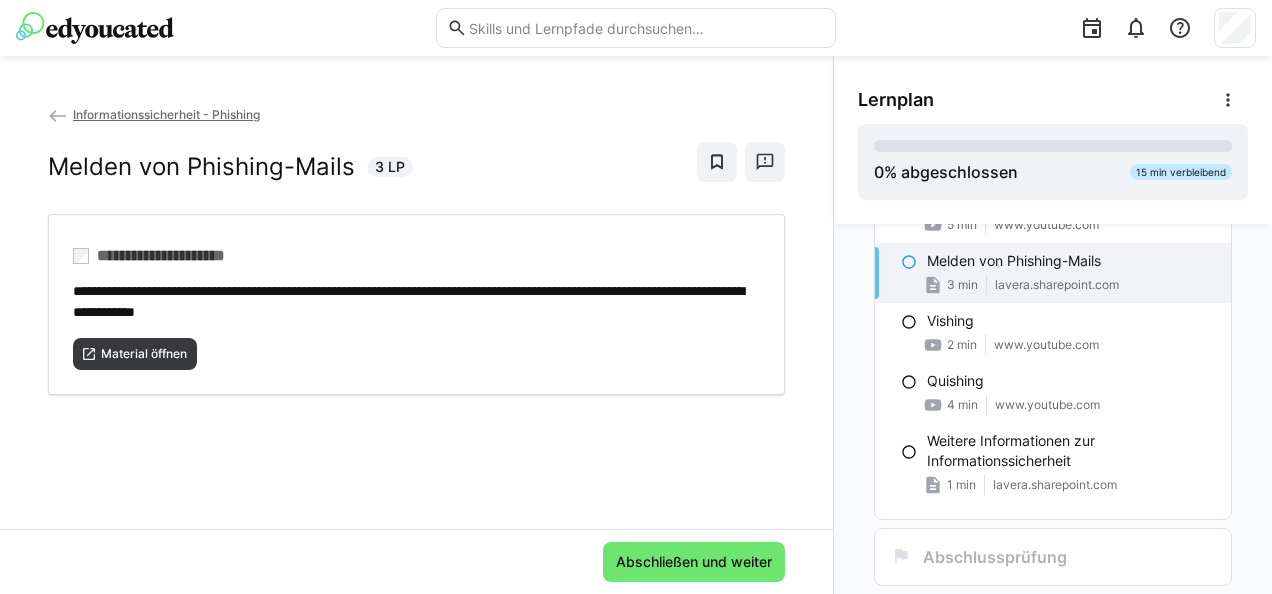 type 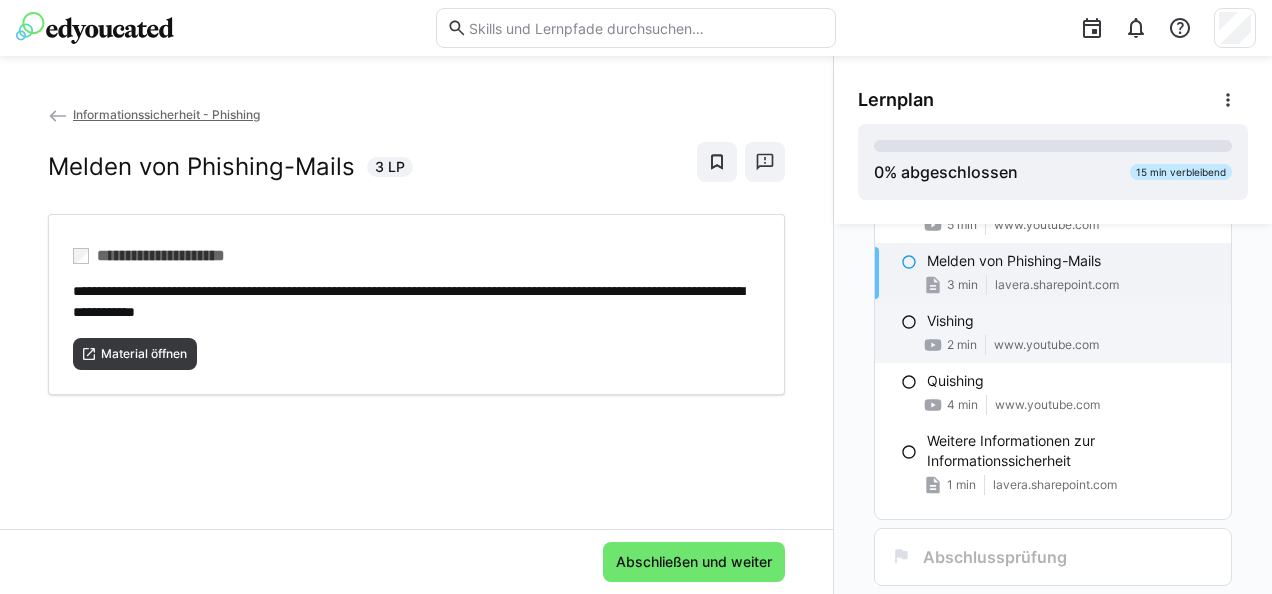 click on "www.youtube.com" 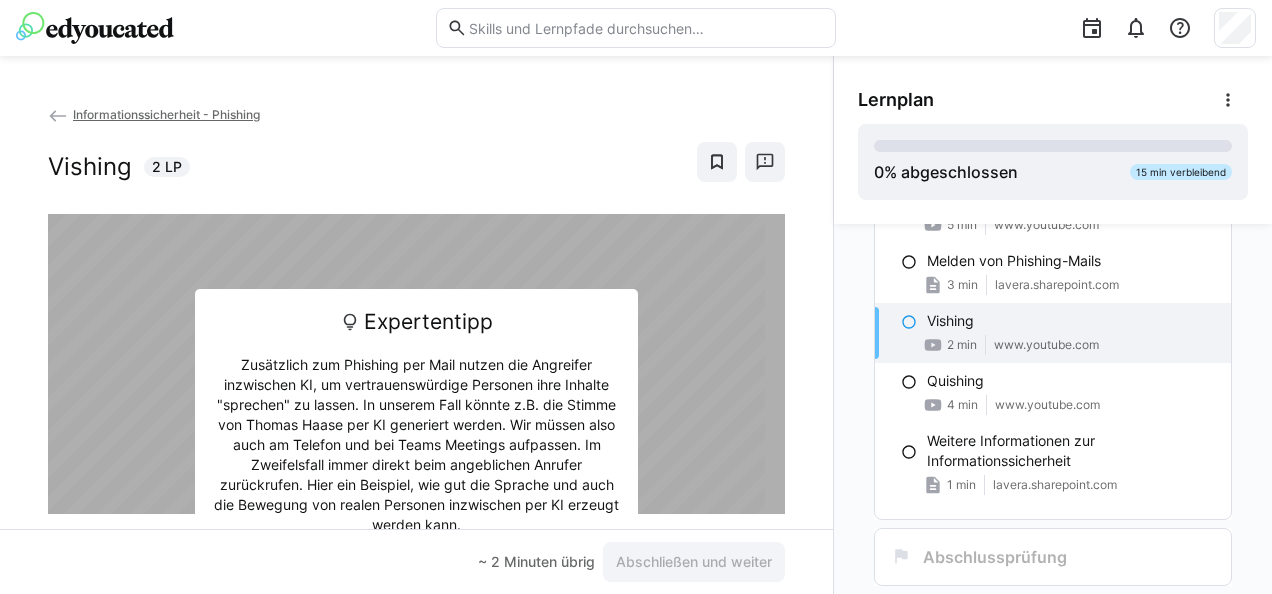 scroll, scrollTop: 63, scrollLeft: 0, axis: vertical 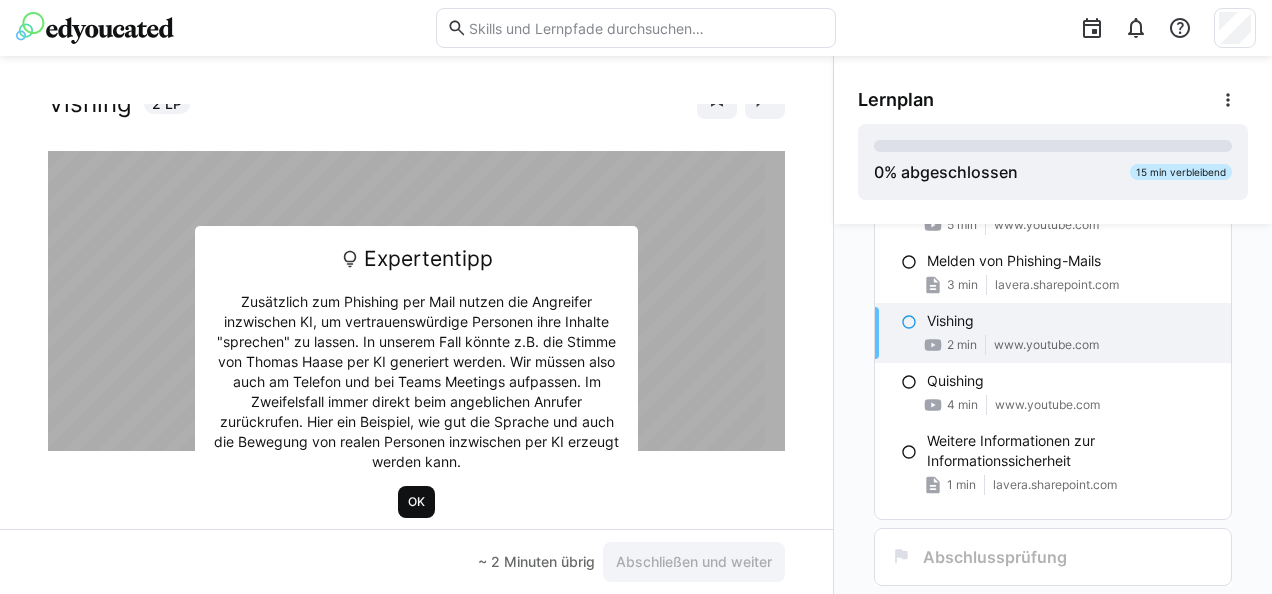 click on "OK" 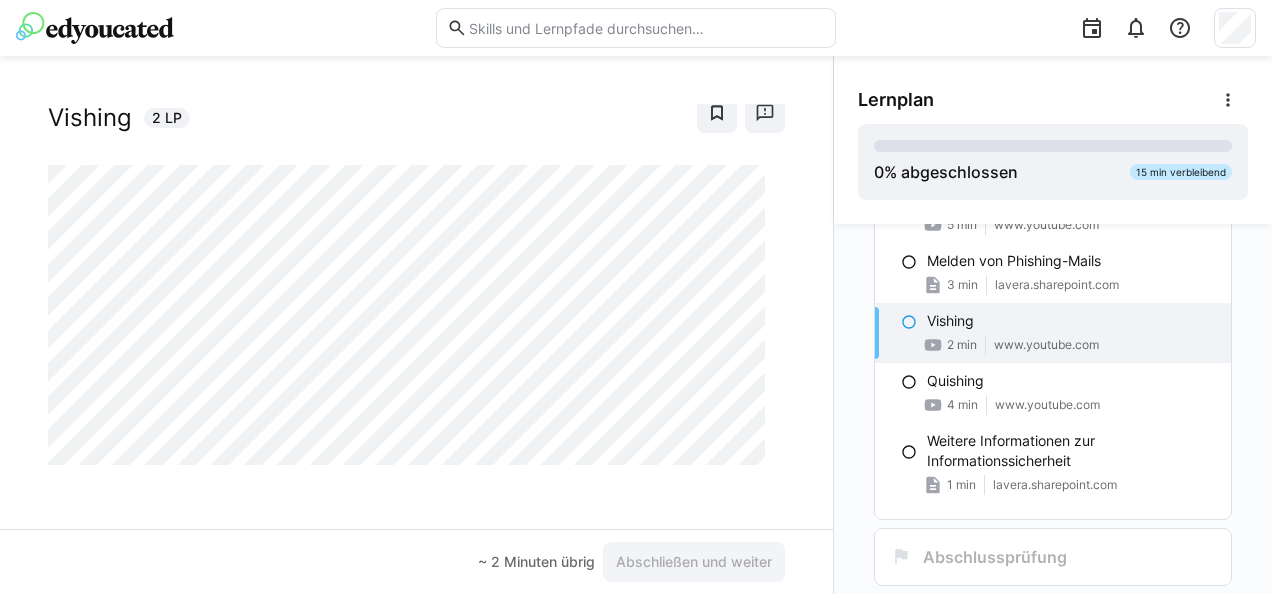 scroll, scrollTop: 46, scrollLeft: 0, axis: vertical 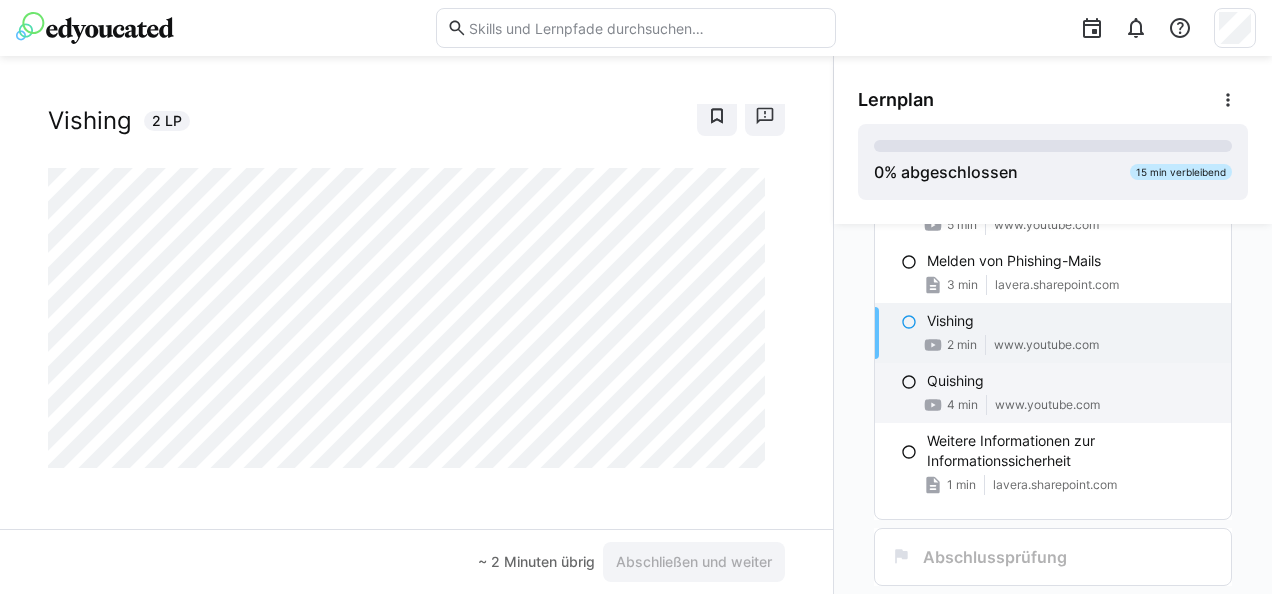 click on "Quishing
4 min www.youtube.com" 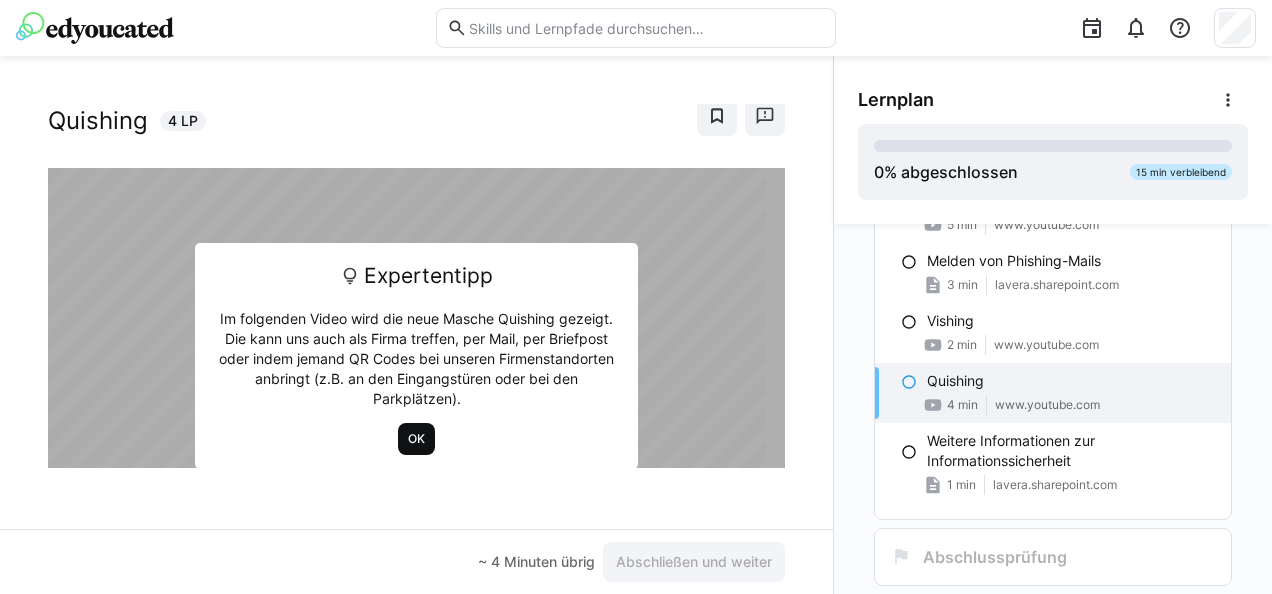 click on "OK" 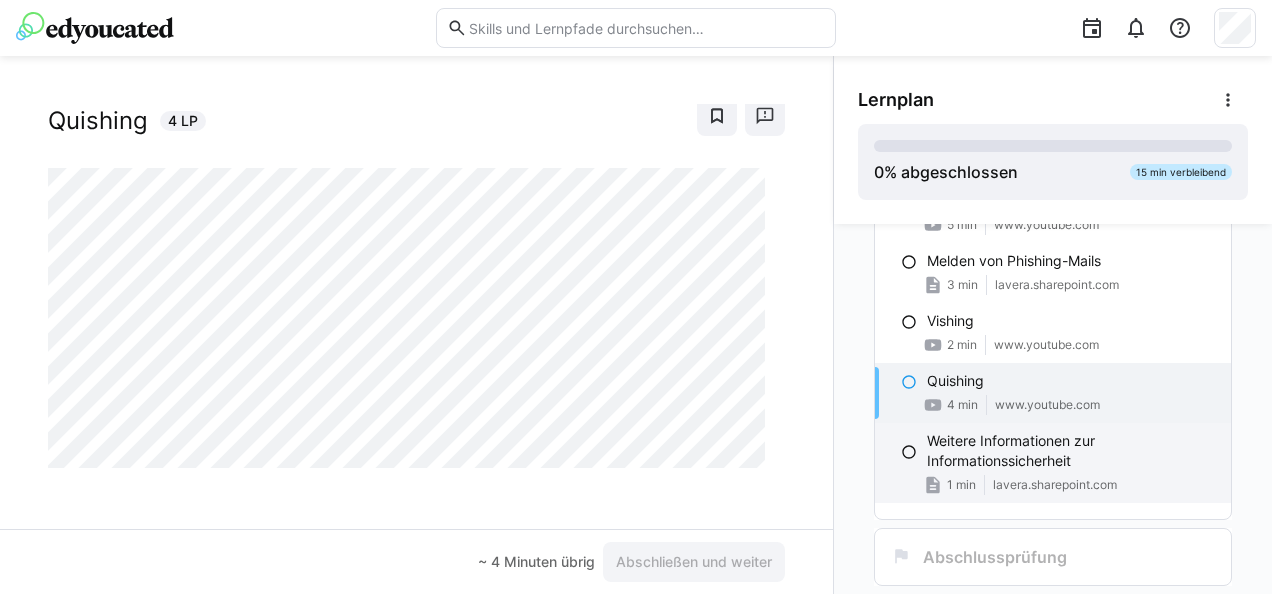 click on "Weitere Informationen zur Informationssicherheit" 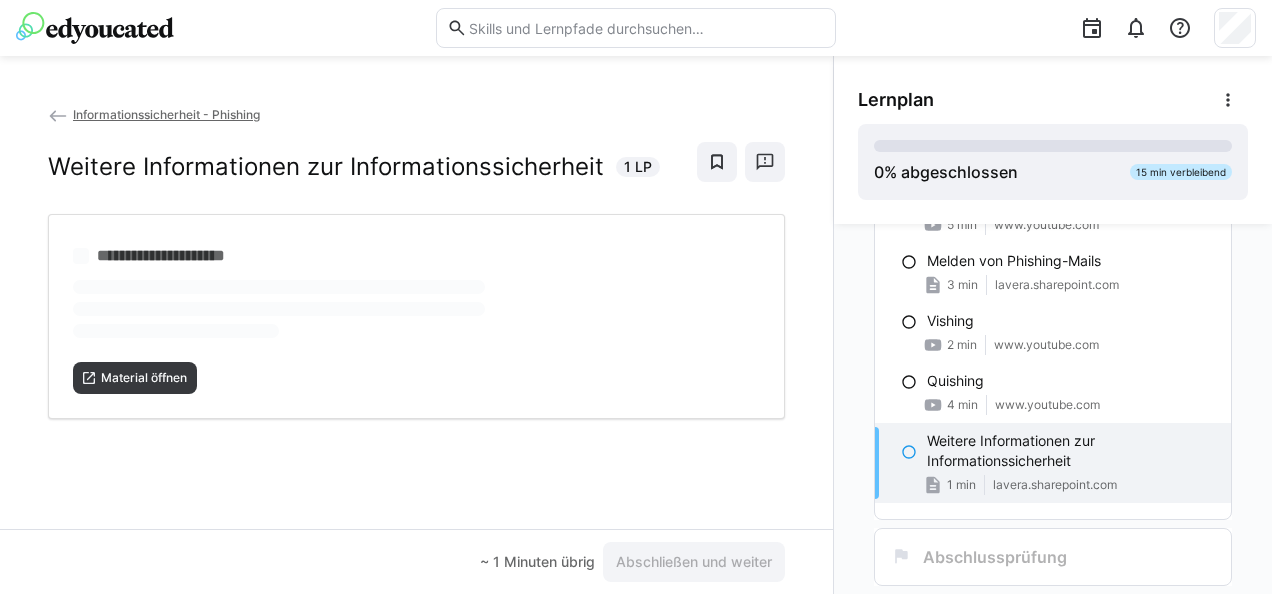 scroll, scrollTop: 0, scrollLeft: 0, axis: both 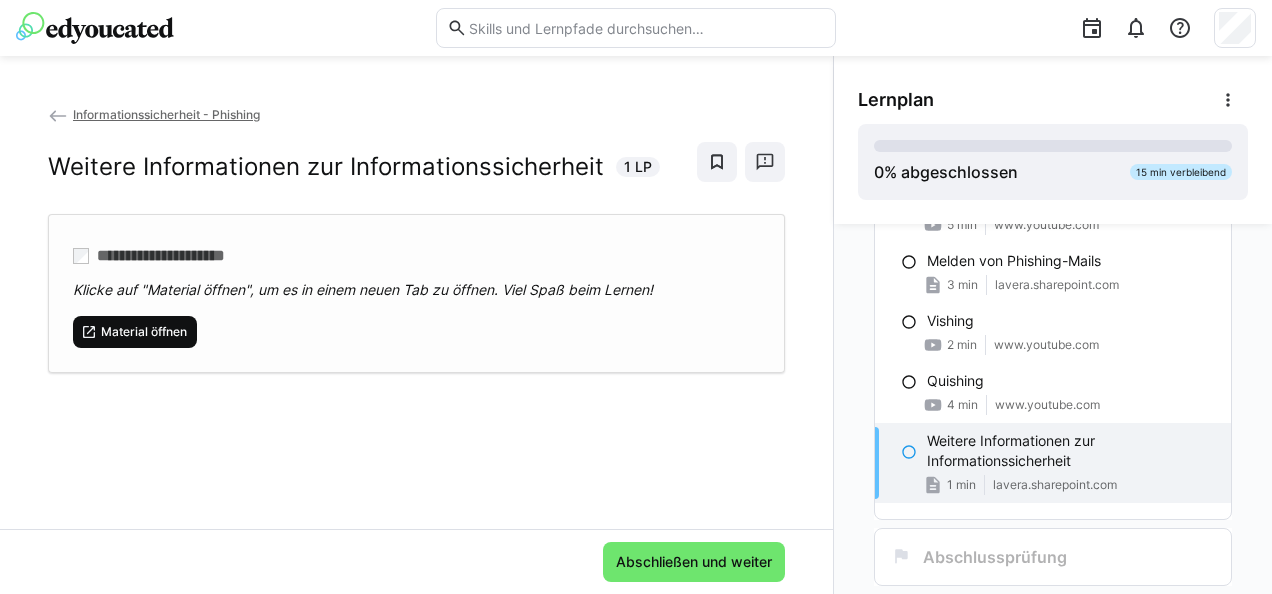 click on "Material öffnen" 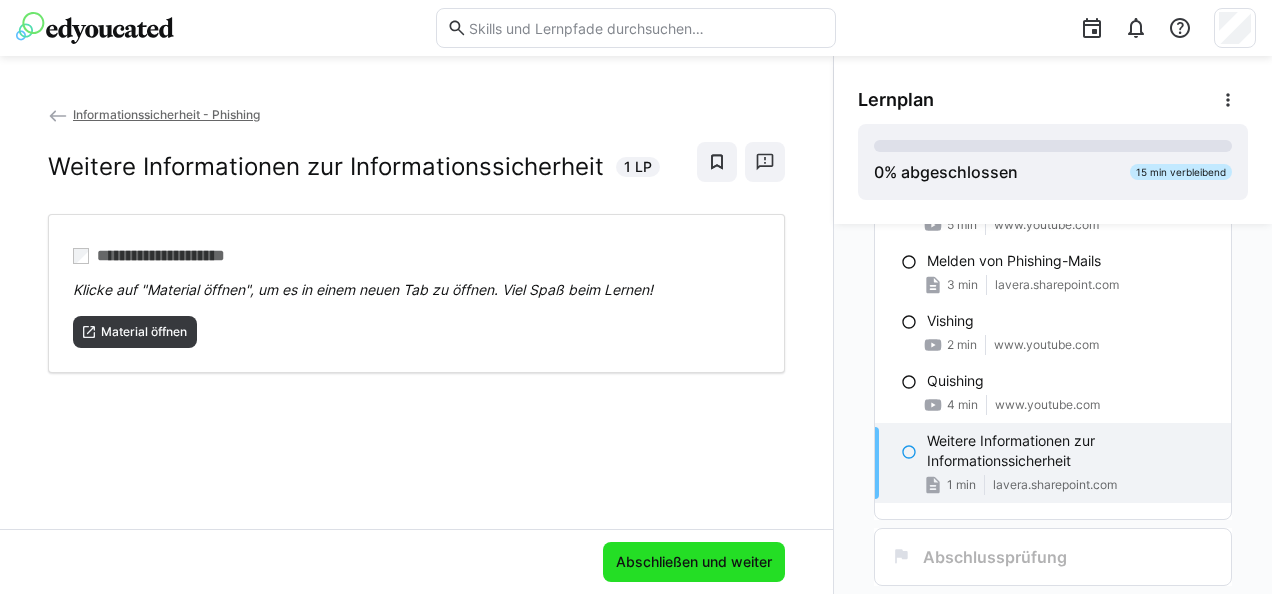 click on "Abschließen und weiter" 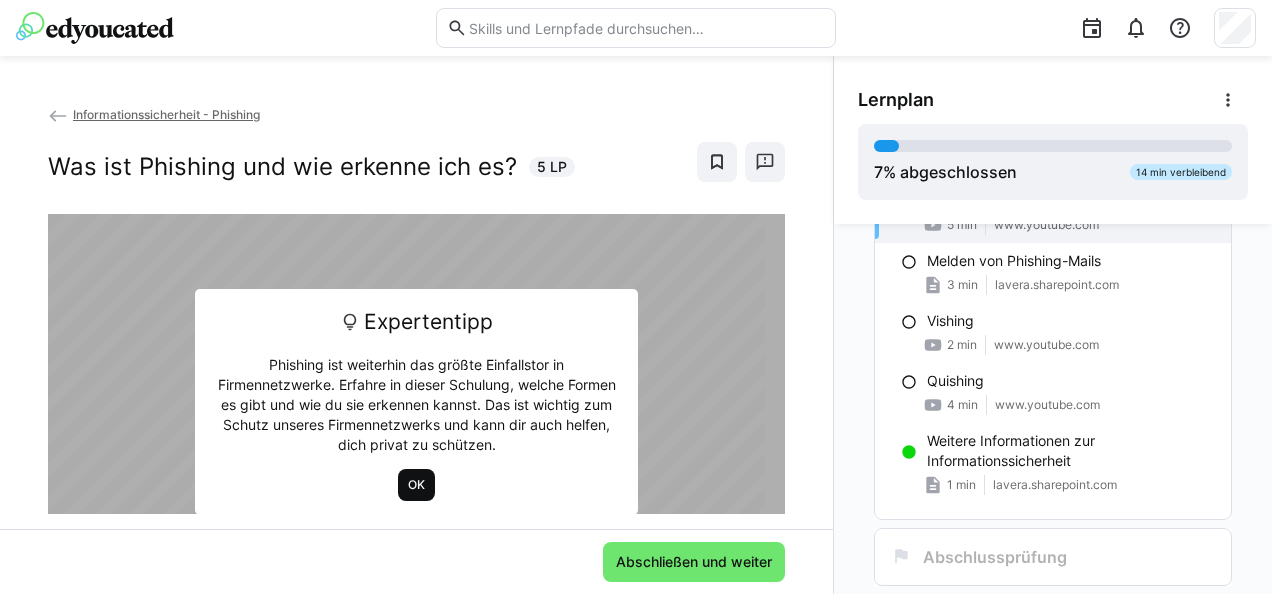 click on "OK" 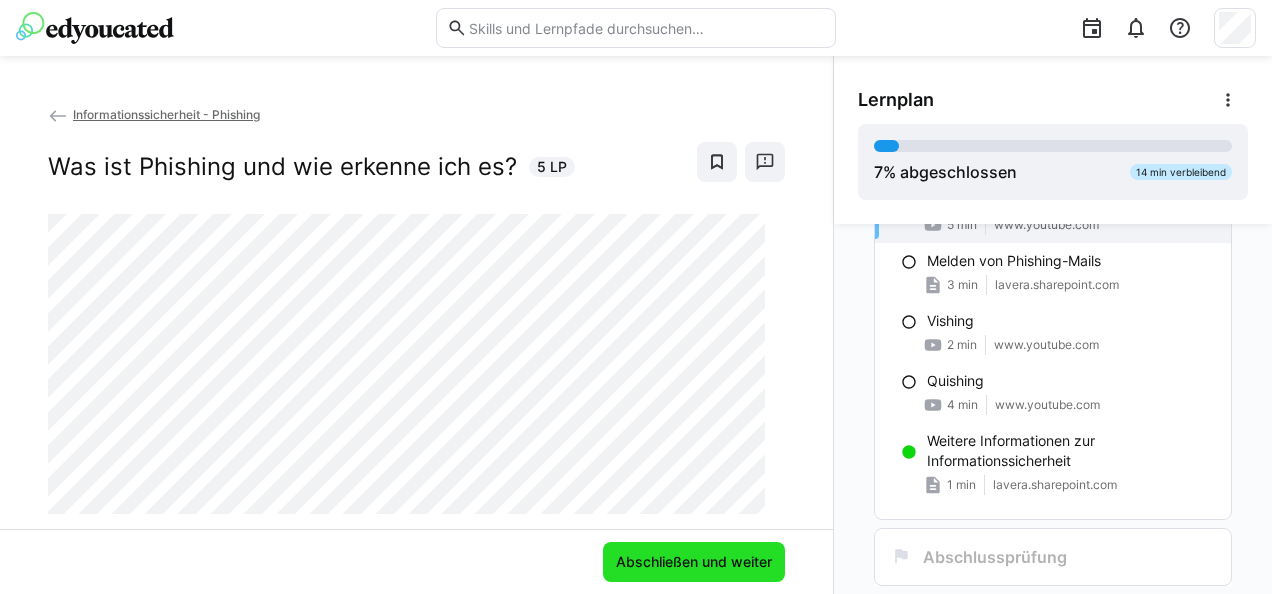 click on "Abschließen und weiter" 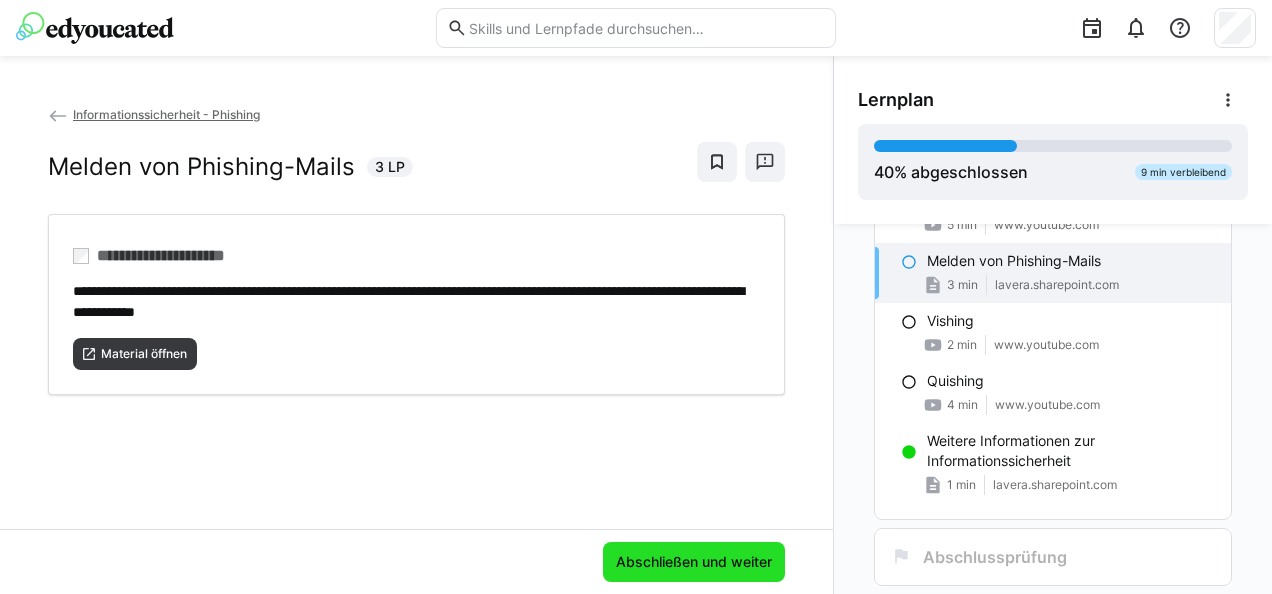 click on "Abschließen und weiter" 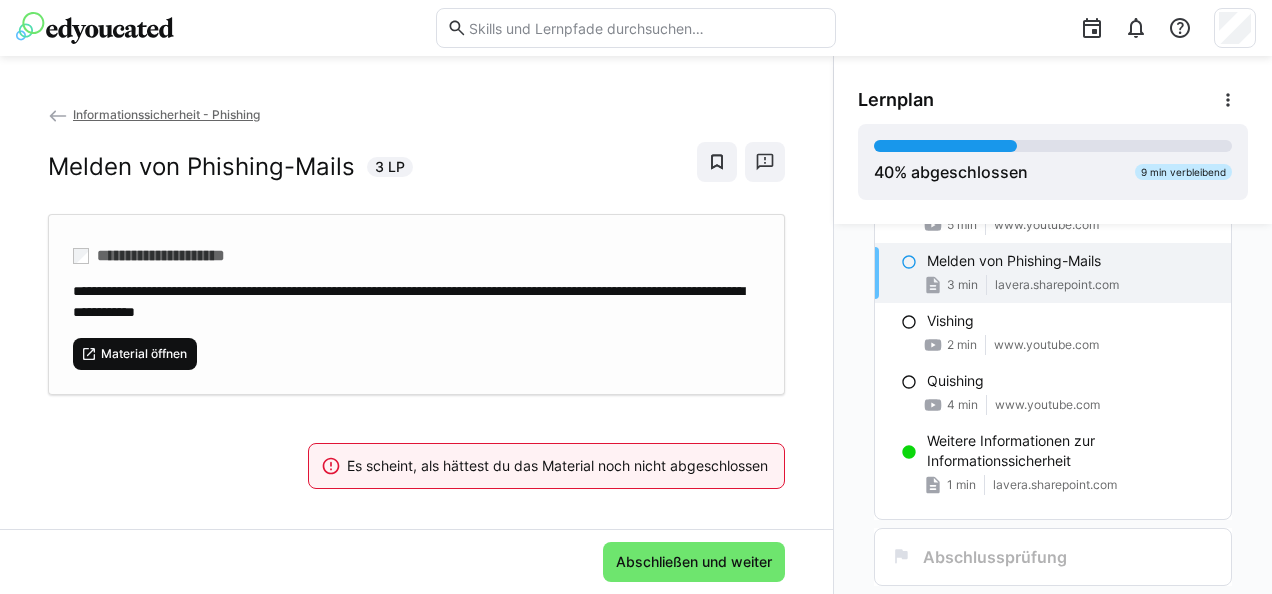 drag, startPoint x: 696, startPoint y: 567, endPoint x: 167, endPoint y: 334, distance: 578.0398 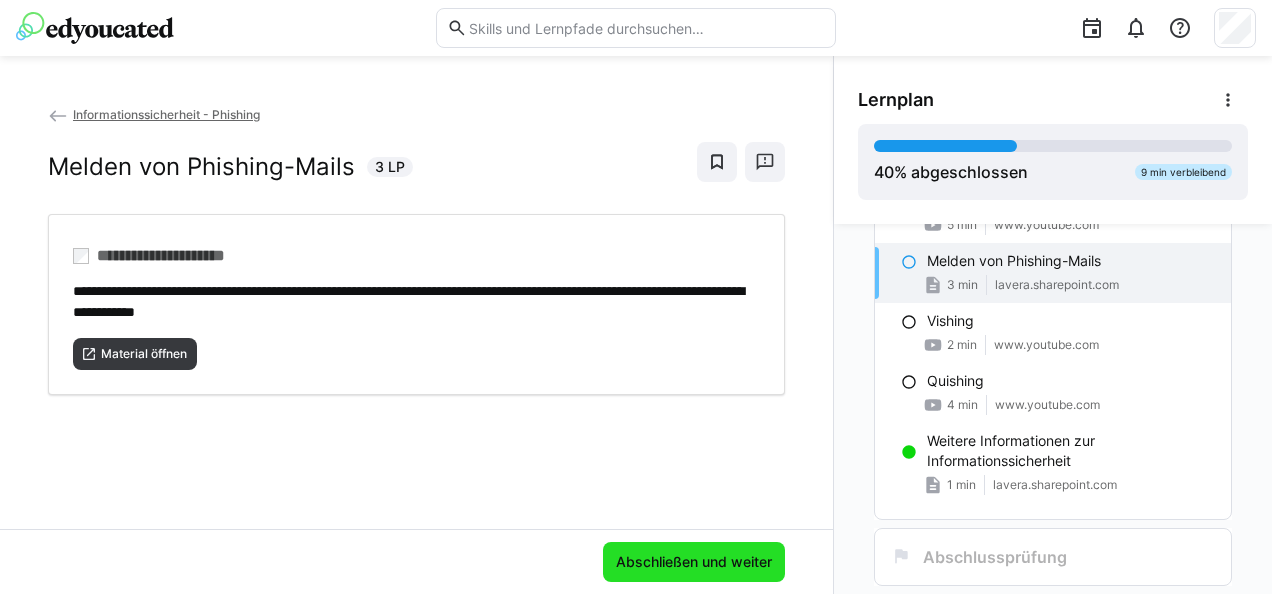 click on "Abschließen und weiter" 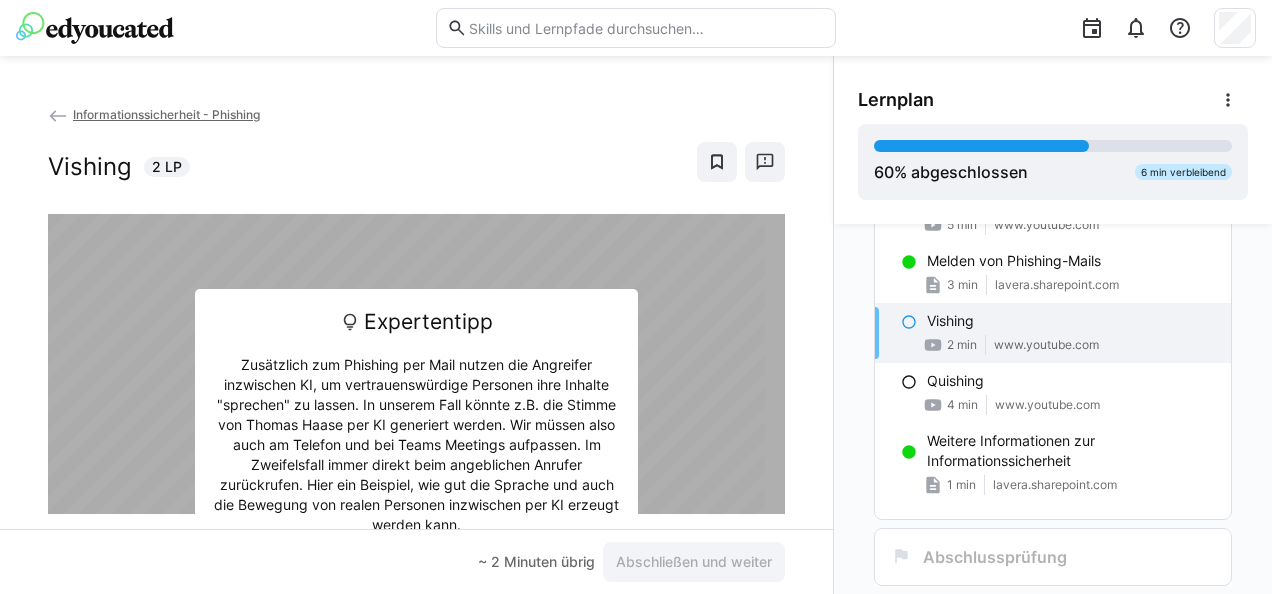 scroll, scrollTop: 63, scrollLeft: 0, axis: vertical 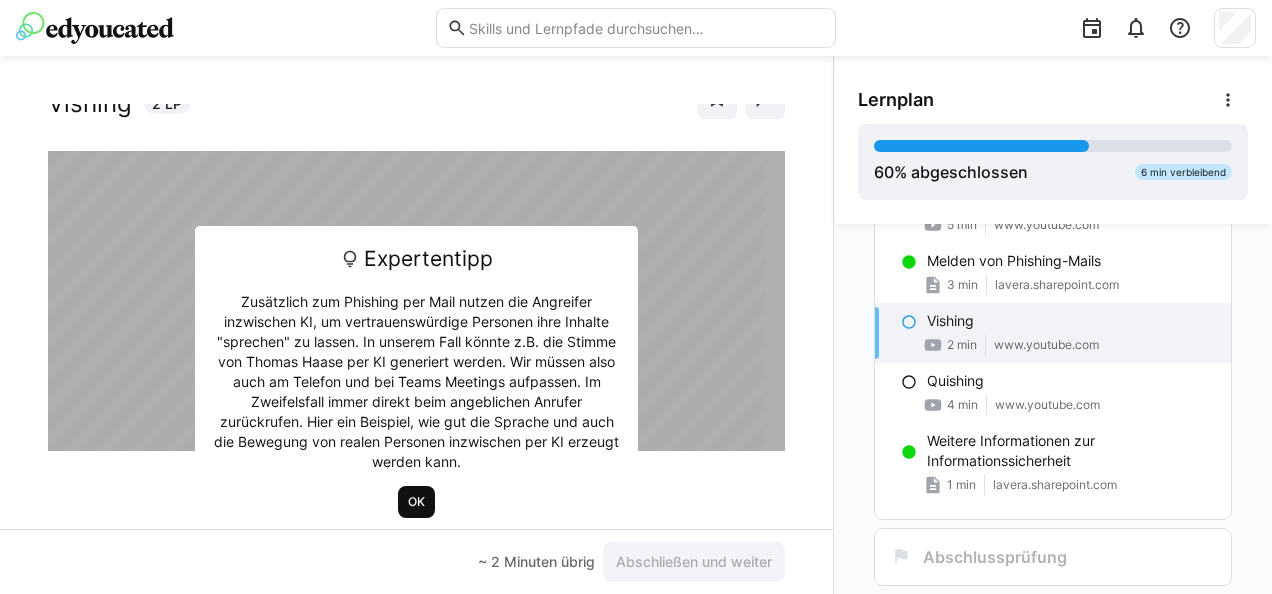 click on "OK" 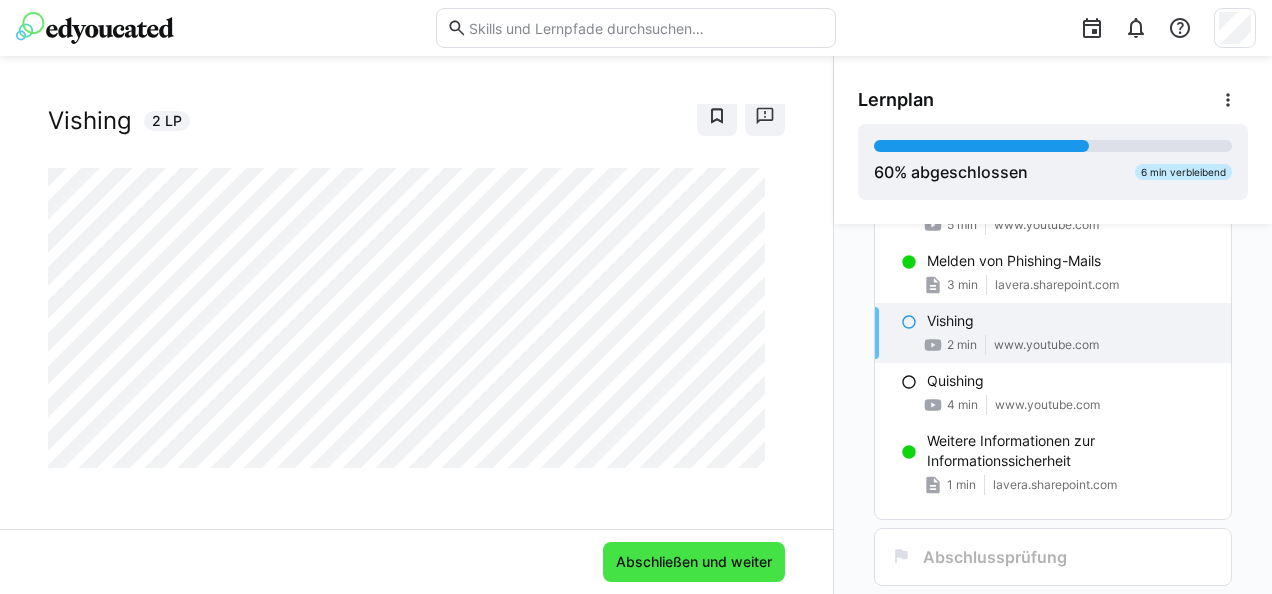 click on "Abschließen und weiter" 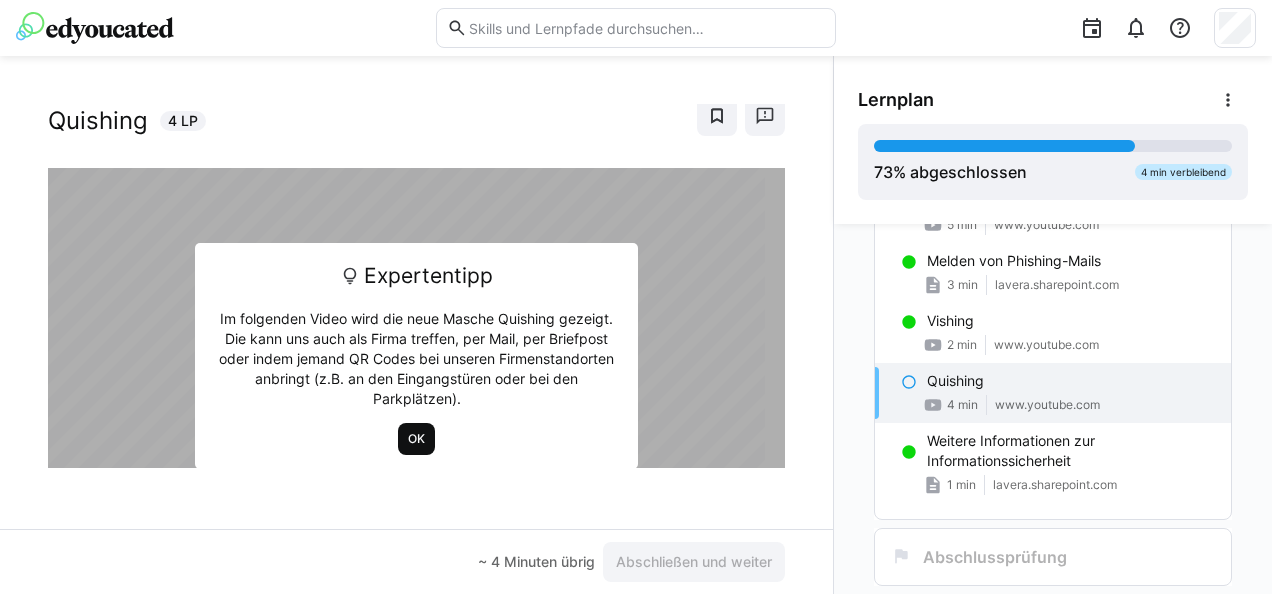 click on "OK" 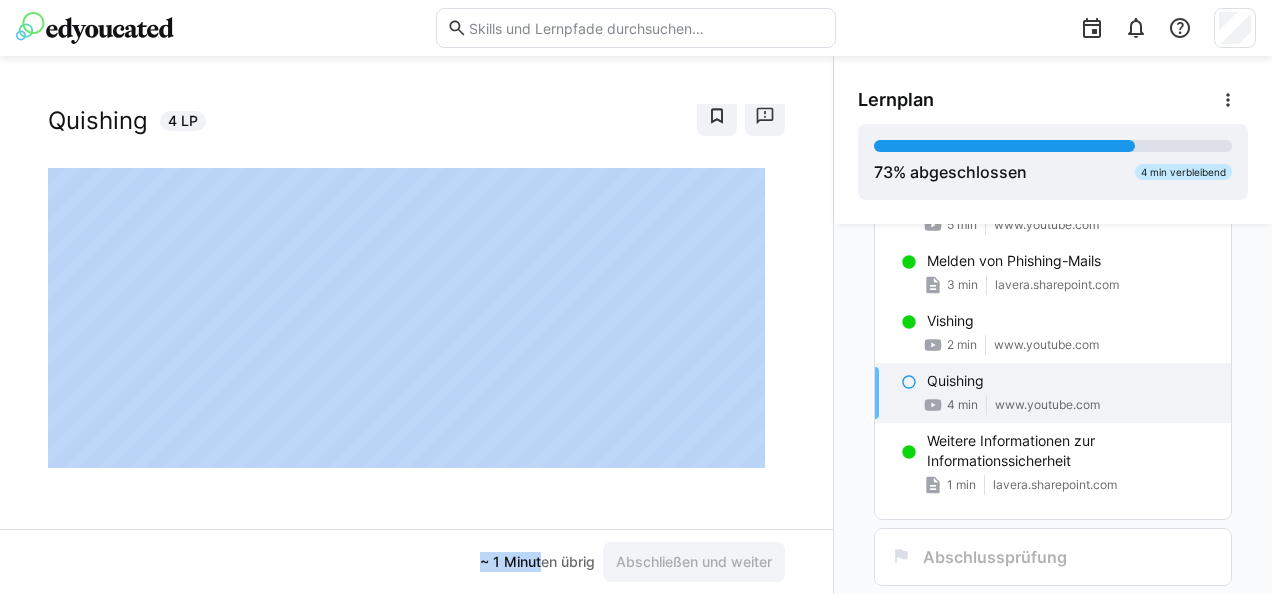 drag, startPoint x: 507, startPoint y: 522, endPoint x: 524, endPoint y: 552, distance: 34.48188 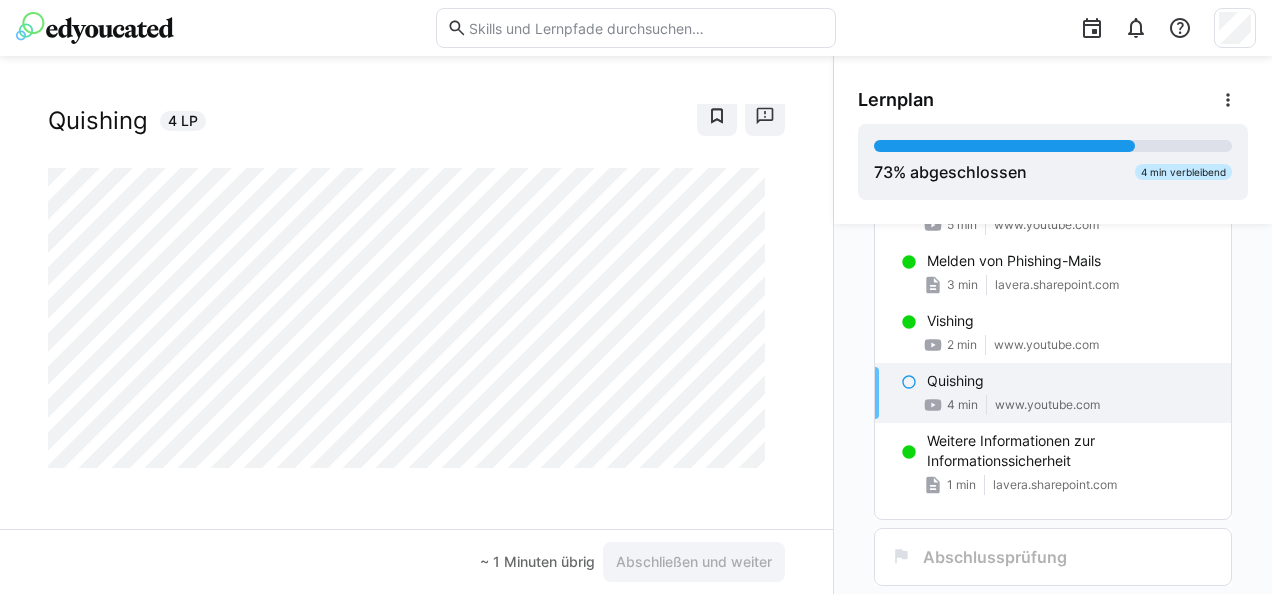 drag, startPoint x: 524, startPoint y: 552, endPoint x: 752, endPoint y: 502, distance: 233.41808 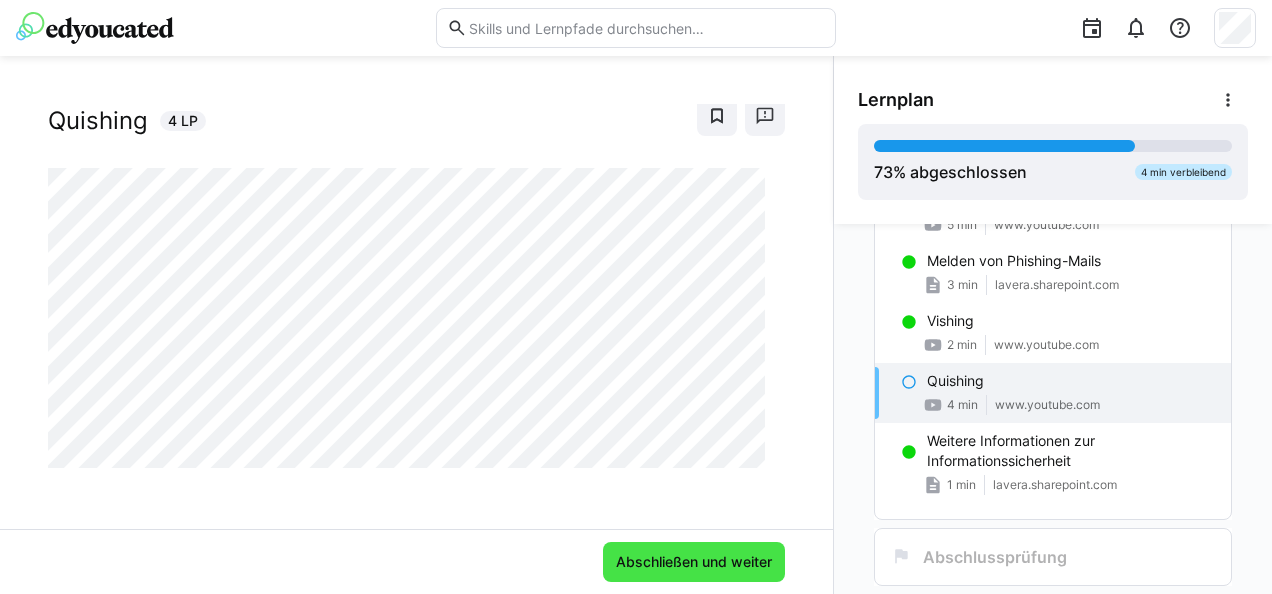 click on "Abschließen und weiter" 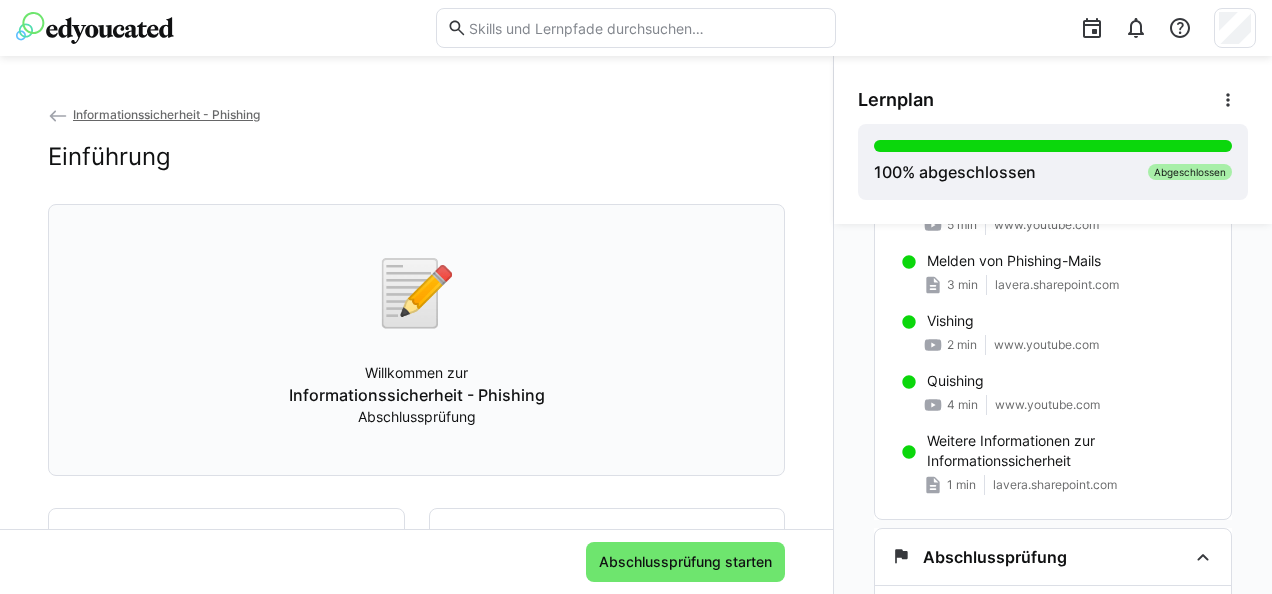 scroll, scrollTop: 200, scrollLeft: 0, axis: vertical 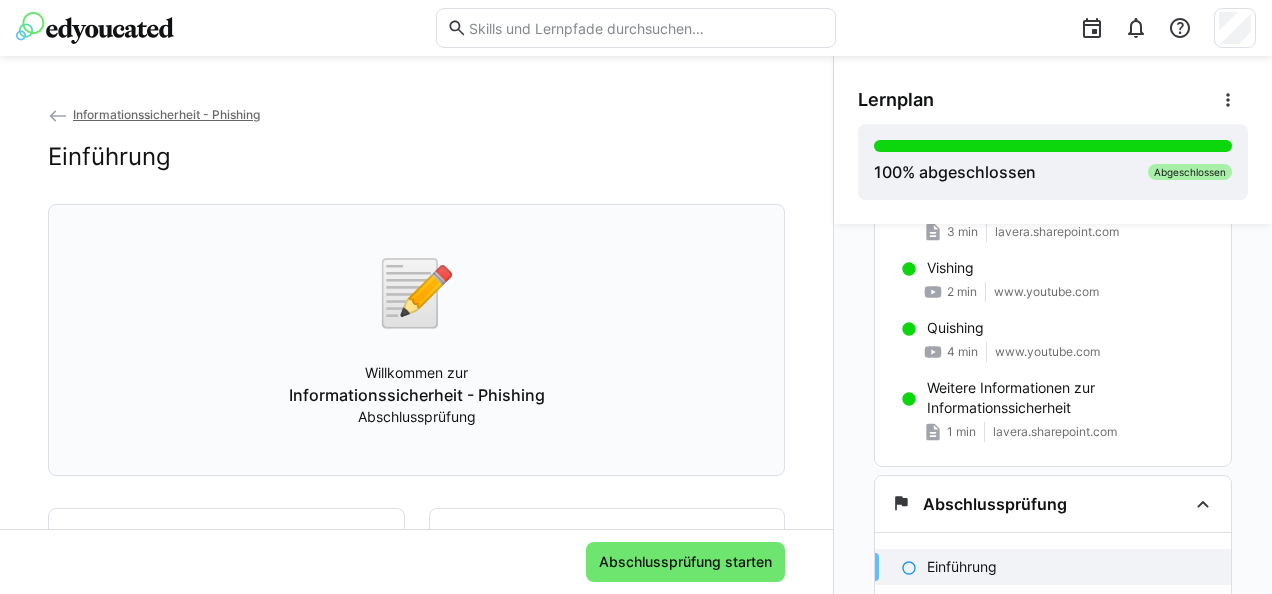 click on "Abschlussprüfung starten" 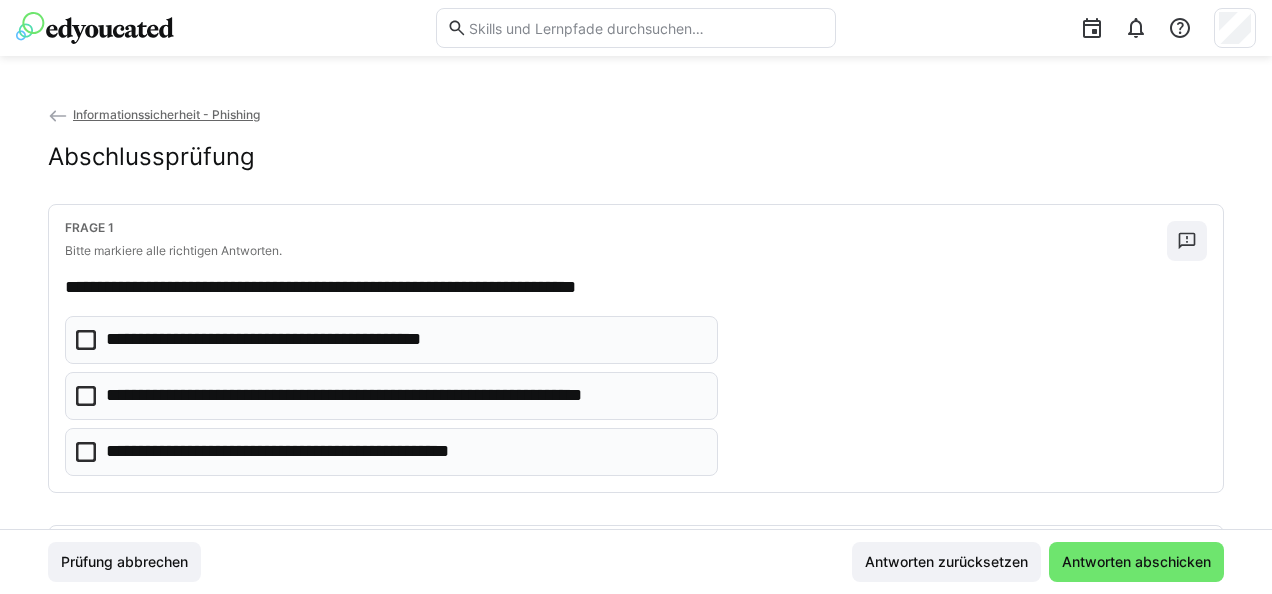 click 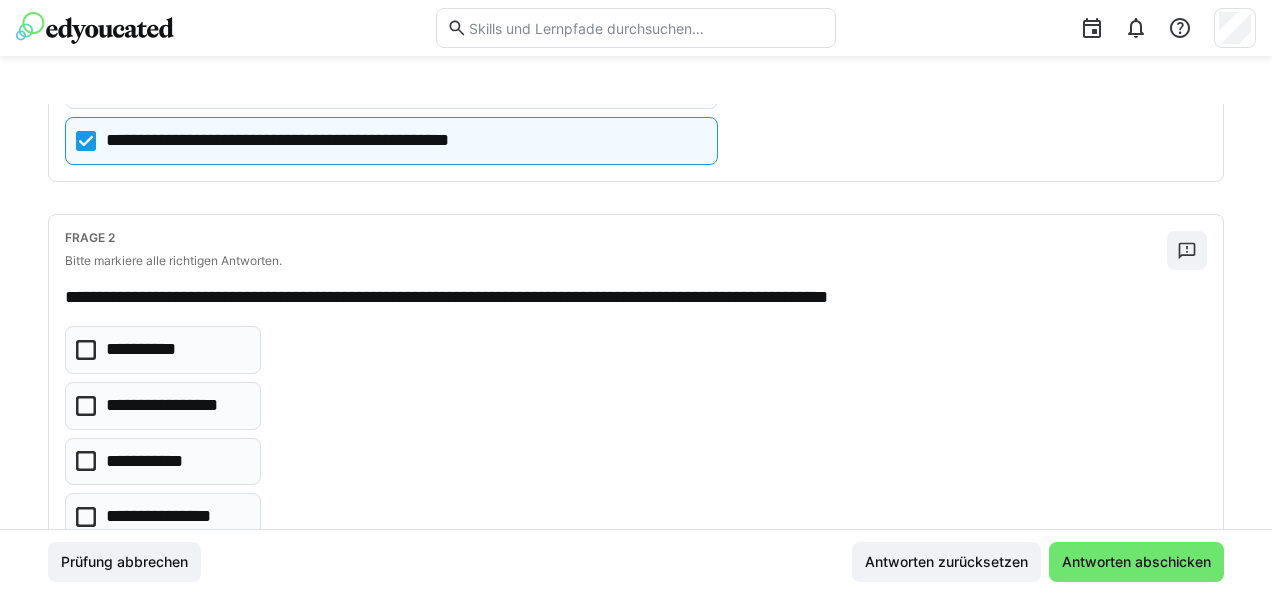 scroll, scrollTop: 315, scrollLeft: 0, axis: vertical 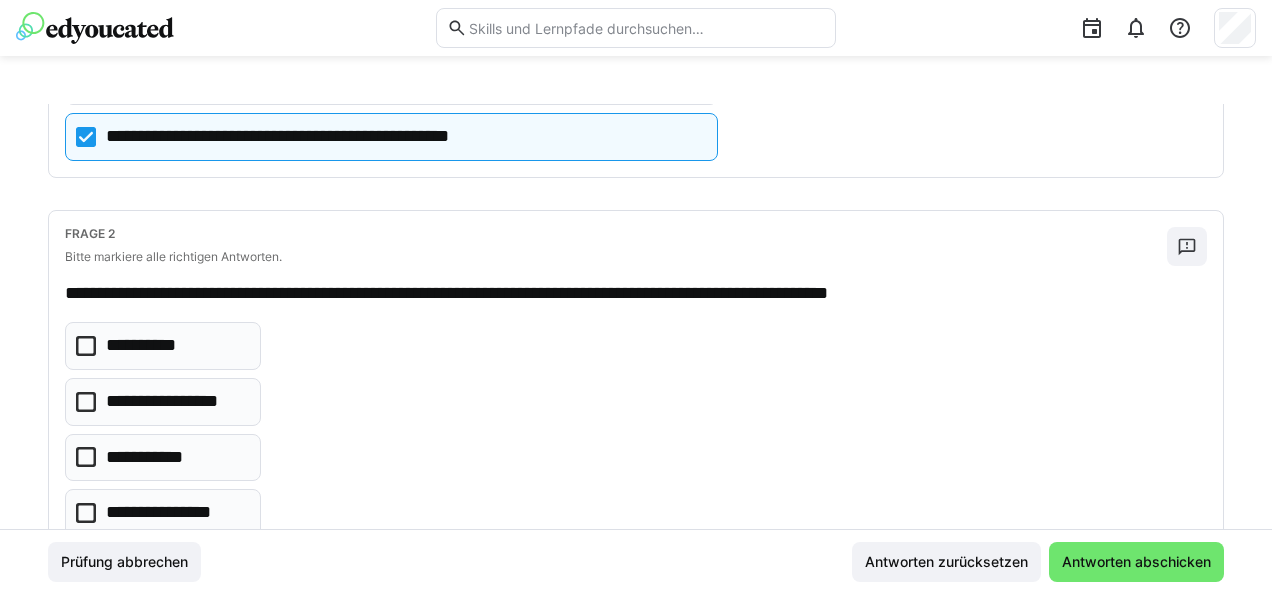 click 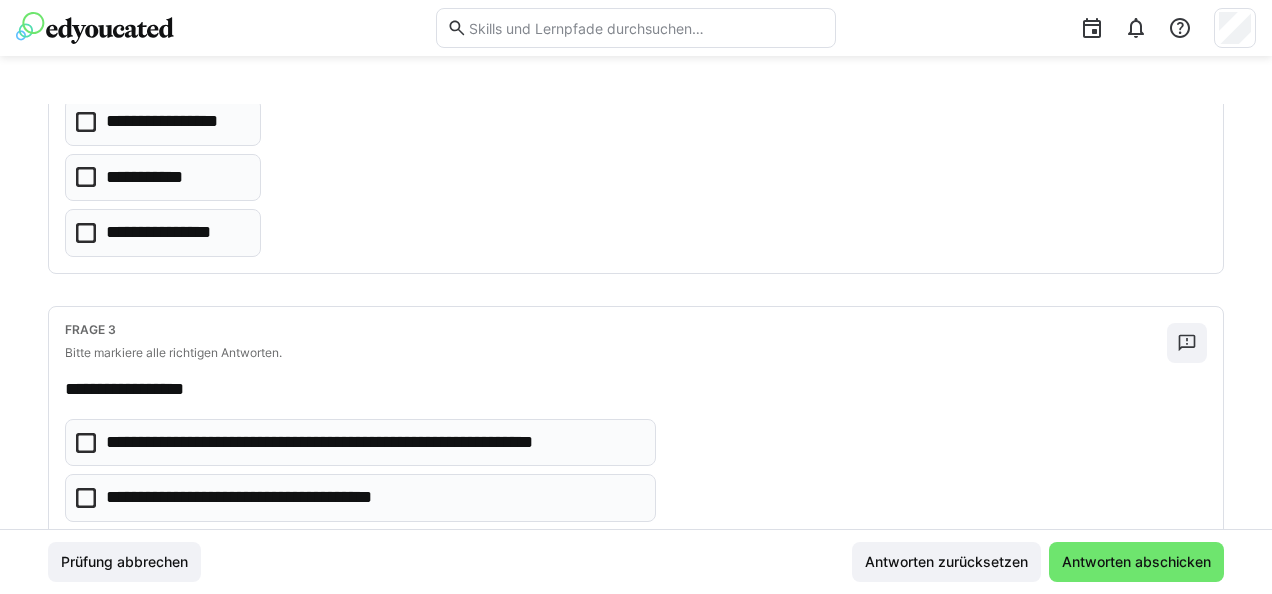 scroll, scrollTop: 698, scrollLeft: 0, axis: vertical 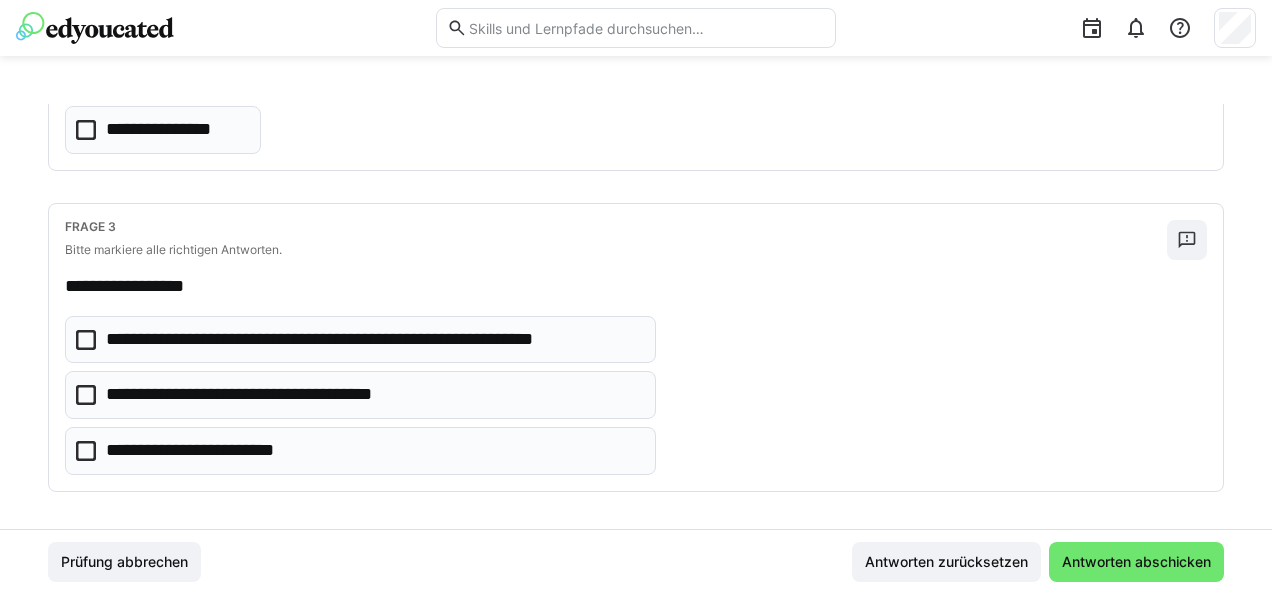 click 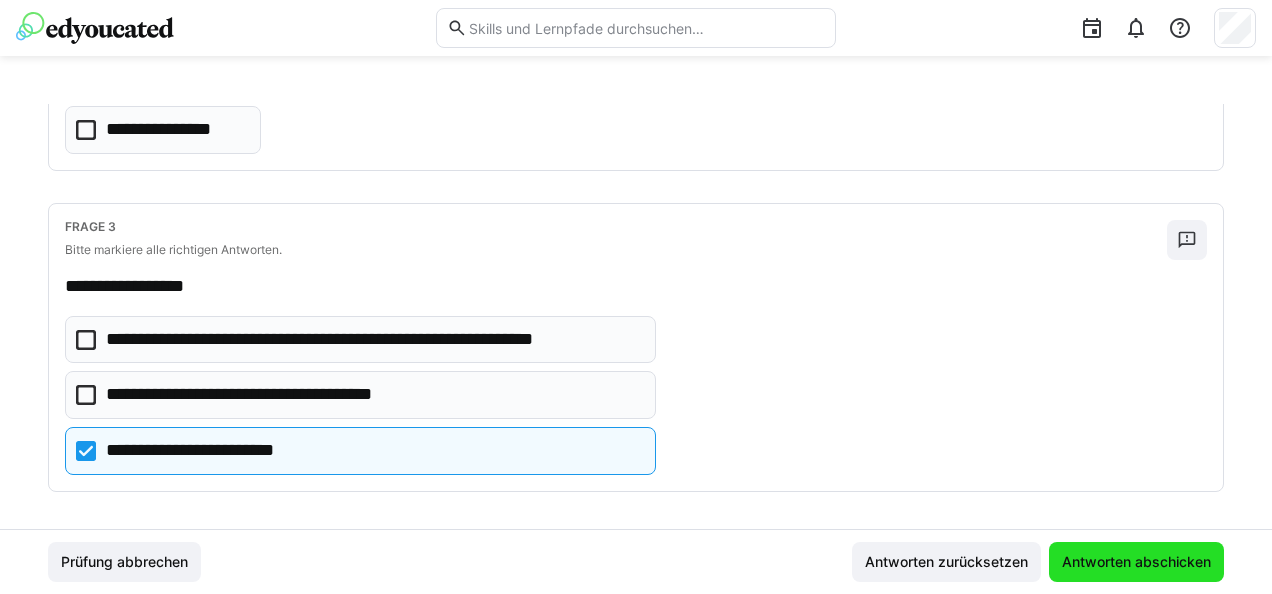 click on "Antworten abschicken" 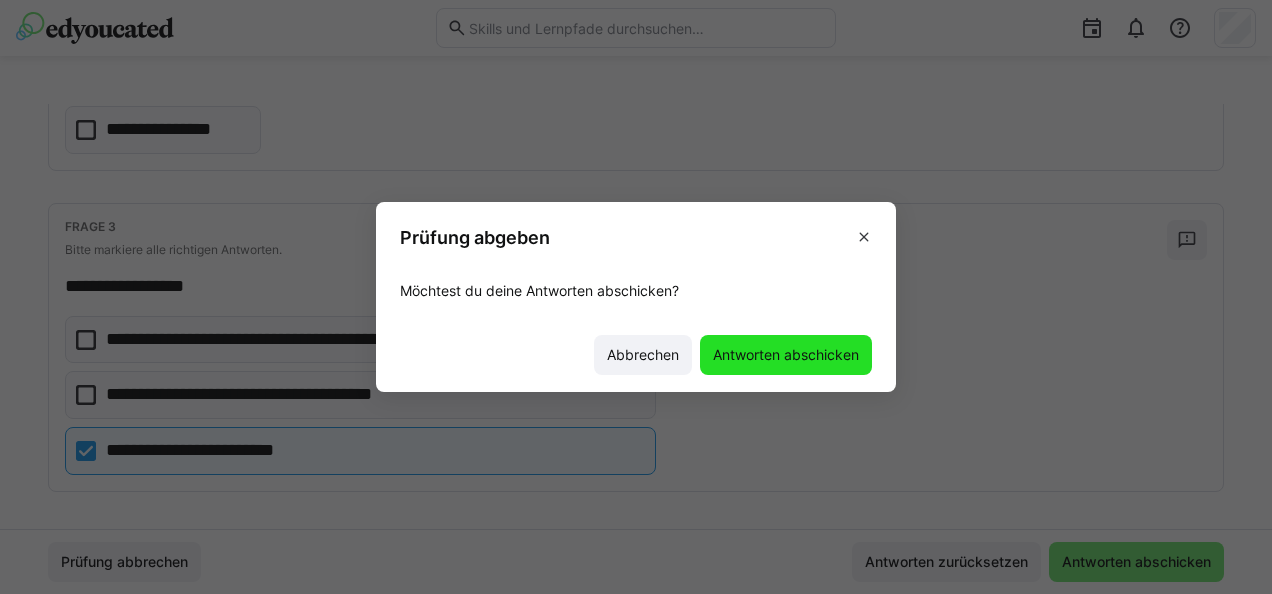 click on "Antworten abschicken" 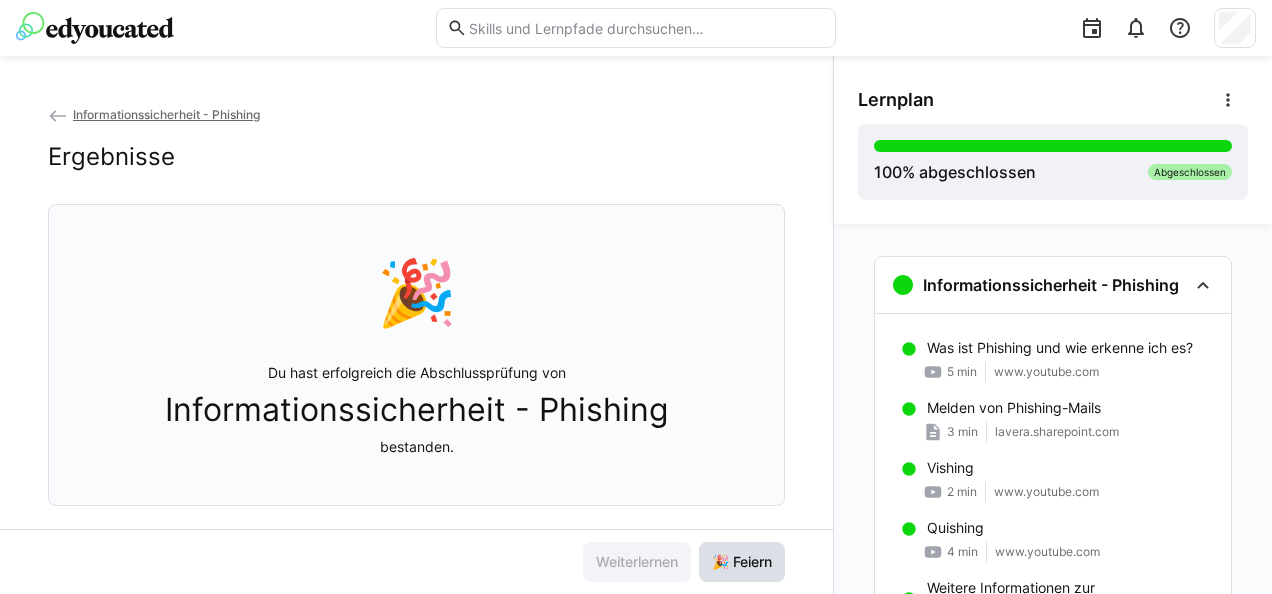 click on "🎉 Feiern" 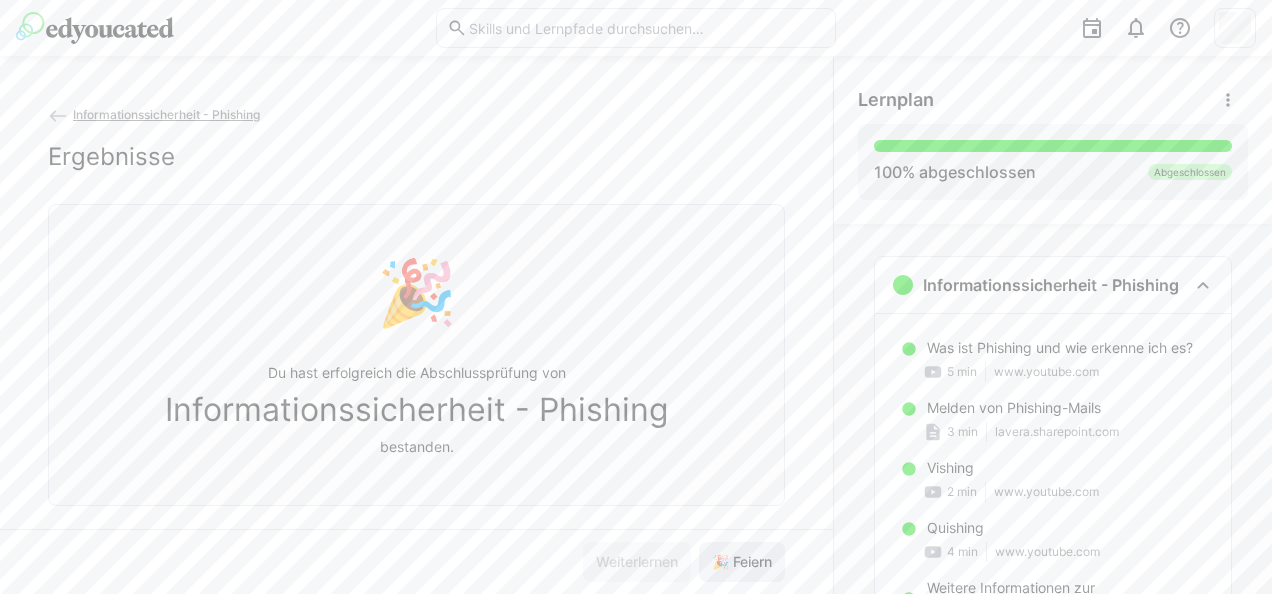 click on "🎉 Feiern" 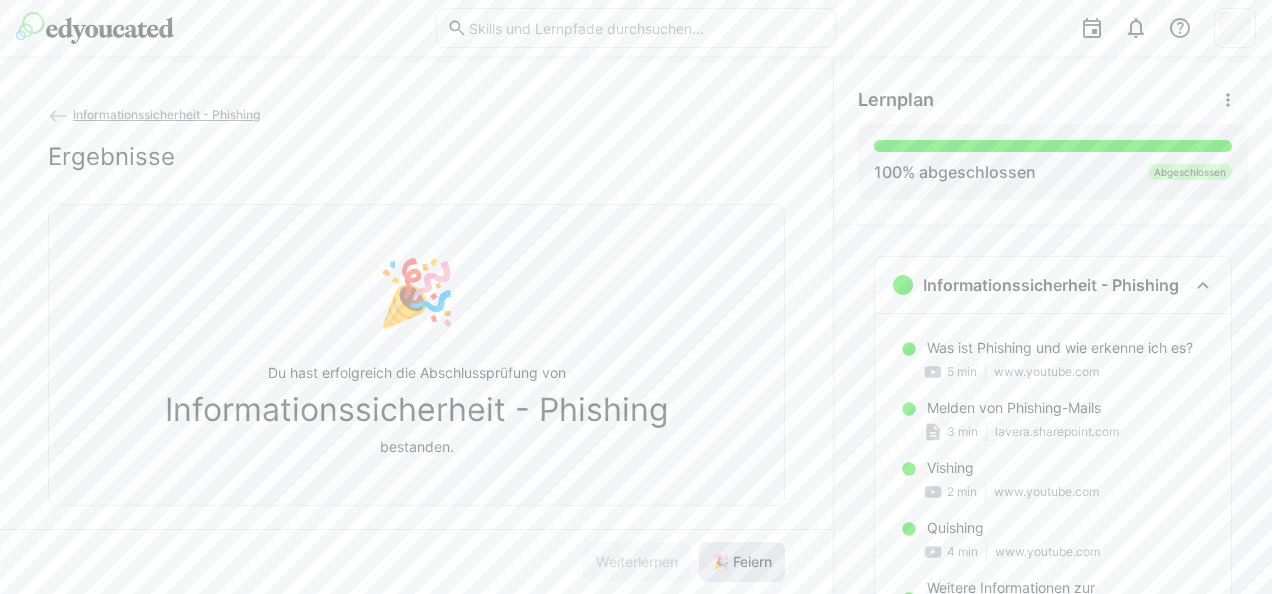 click on "🎉 Feiern" 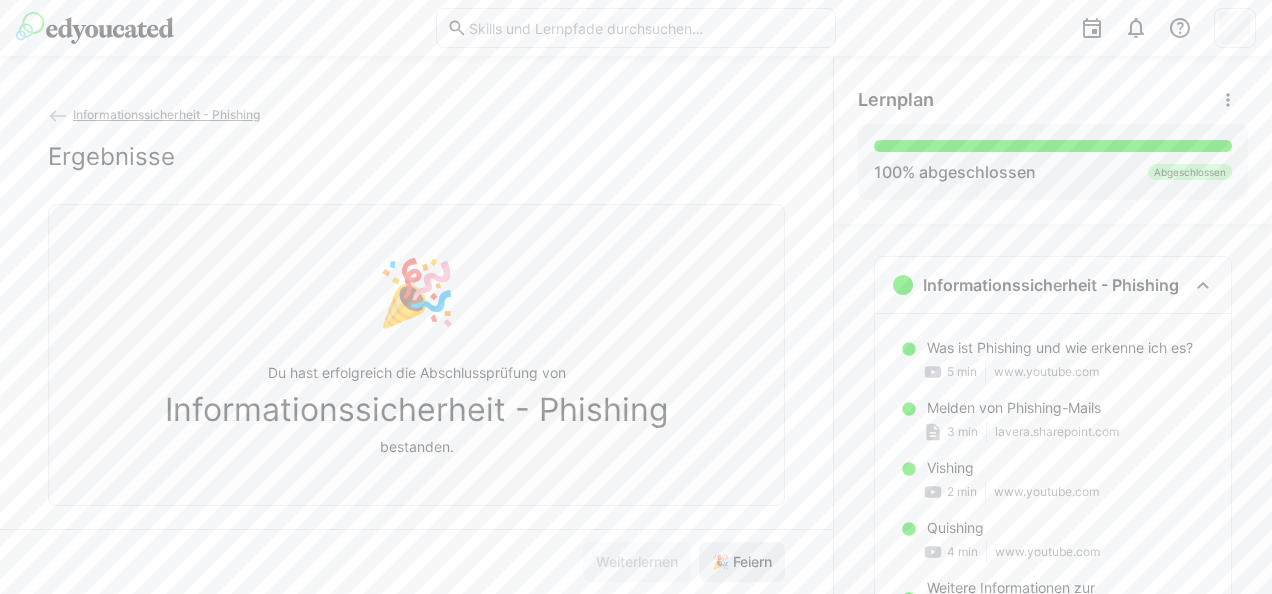 click on "🎉 Feiern" 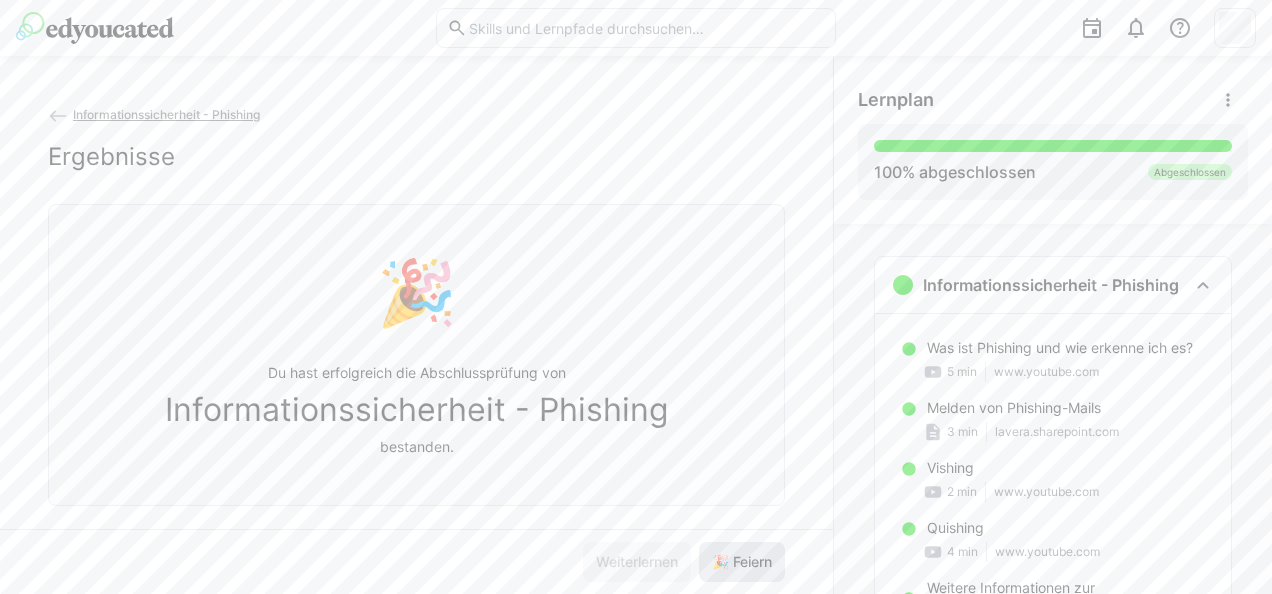 click on "🎉 Feiern" 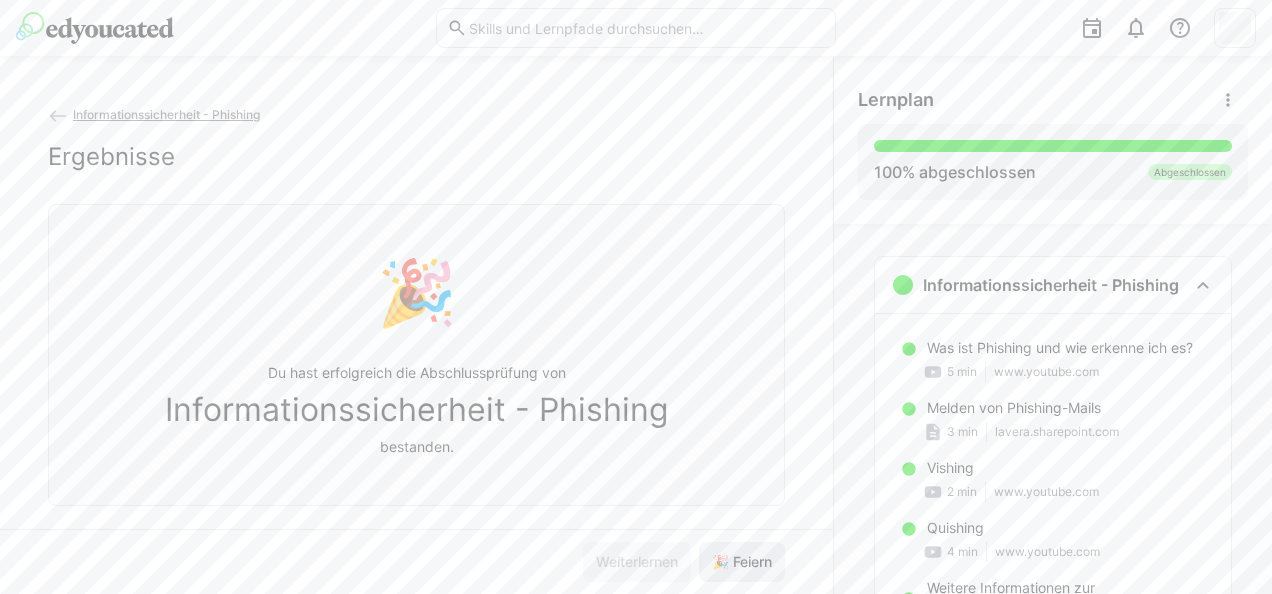click on "🎉 Feiern" 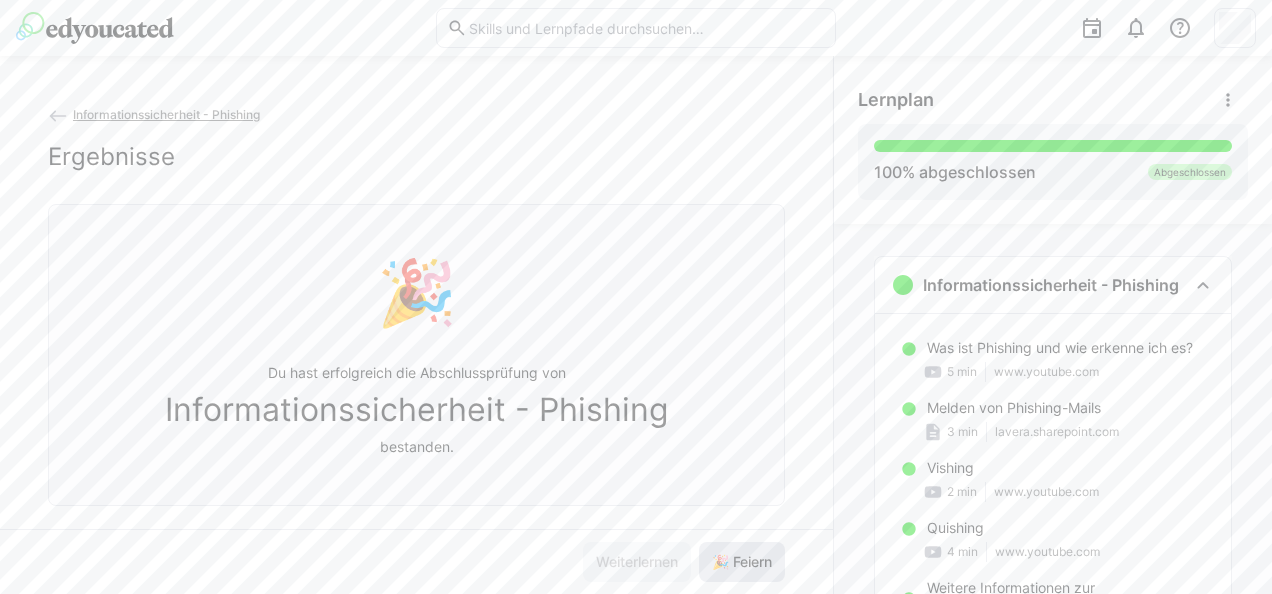 click on "🎉 Feiern" 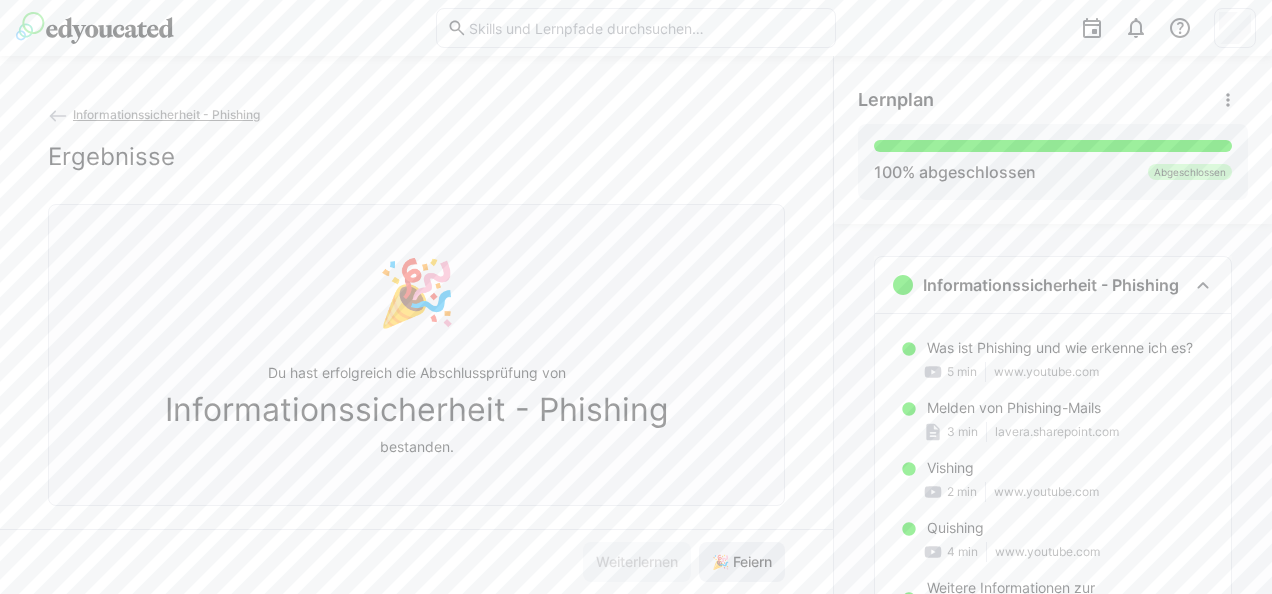 click on "🎉 Feiern" 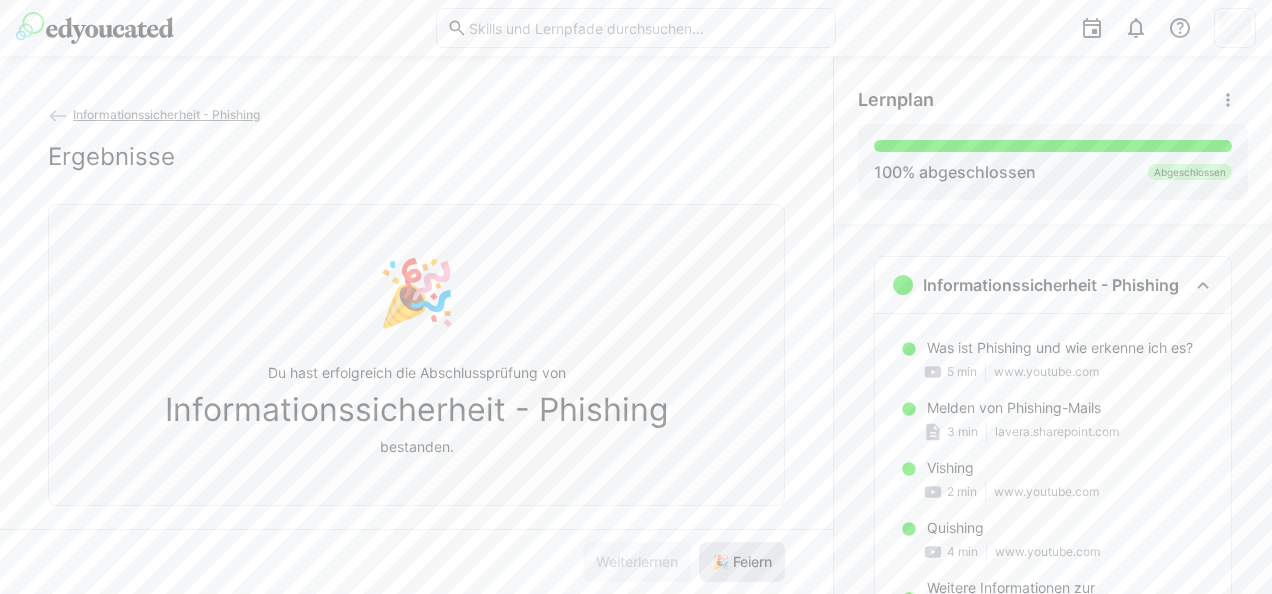 click on "🎉 Feiern" 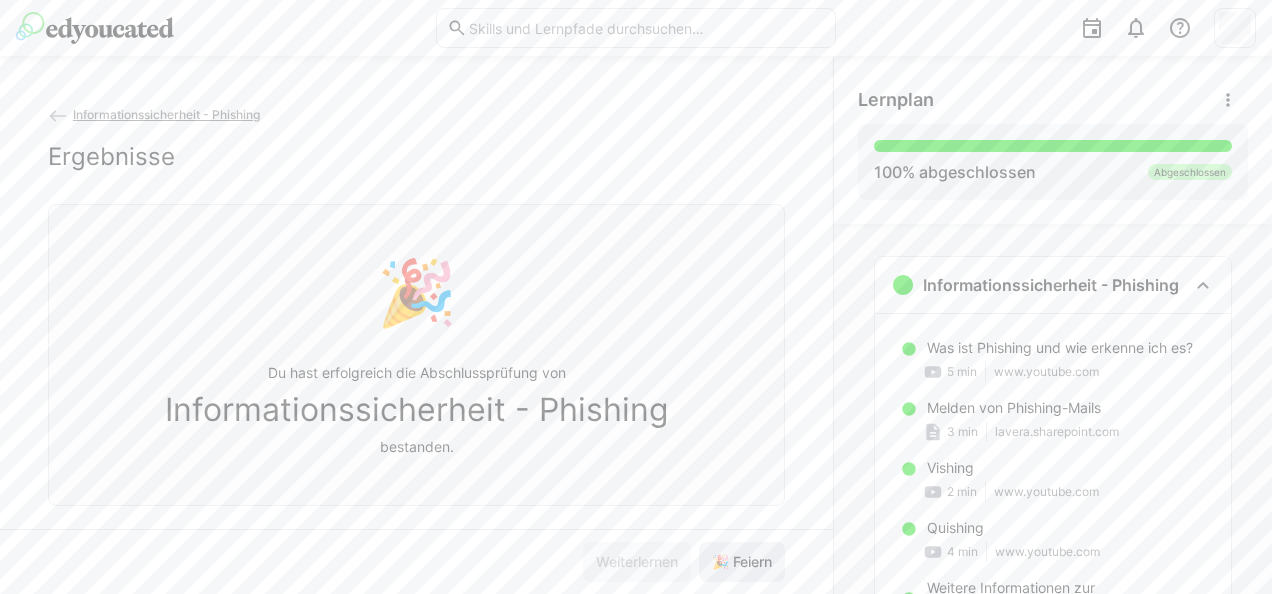 click on "🎉 Feiern" 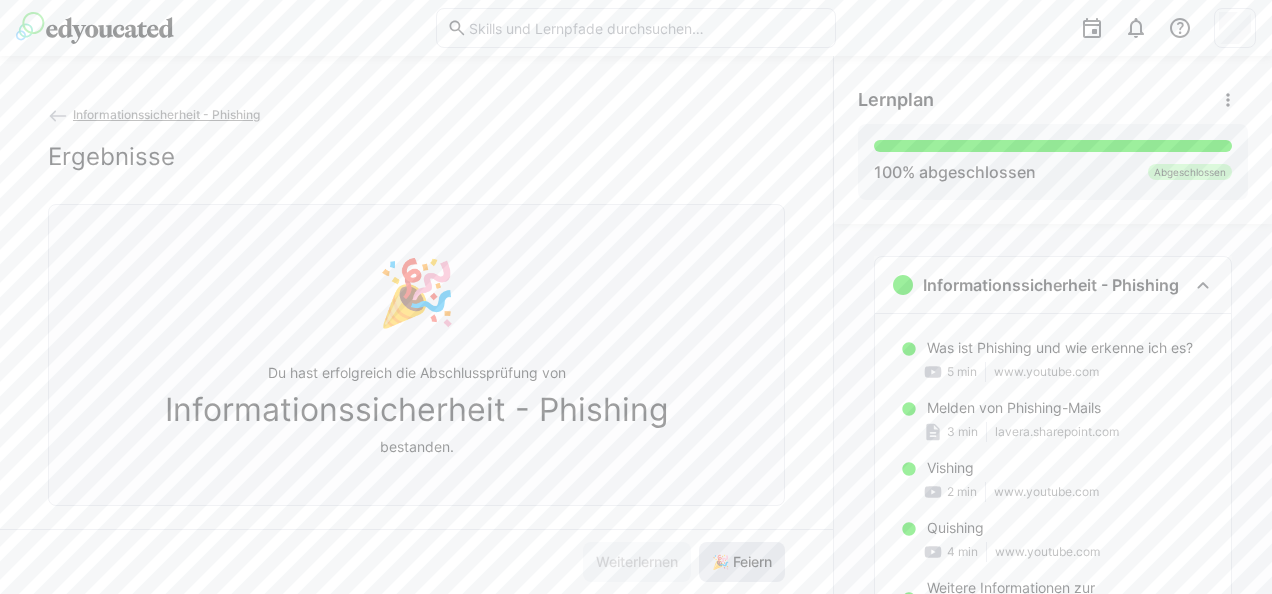 click on "🎉 Feiern" 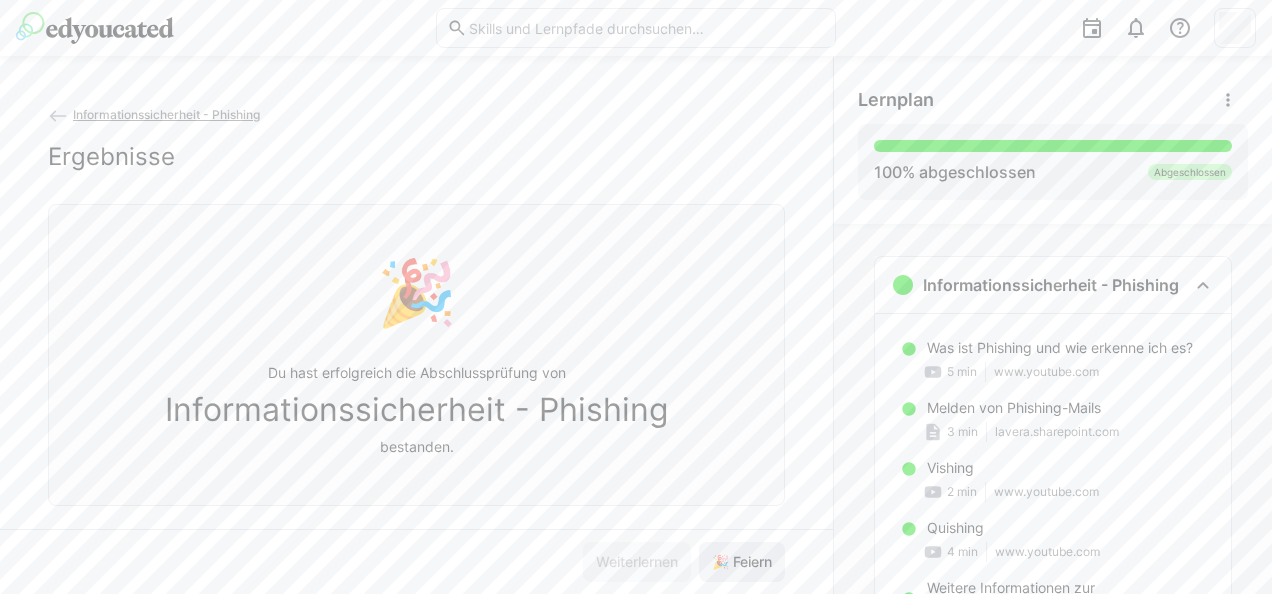 click on "🎉 Feiern" 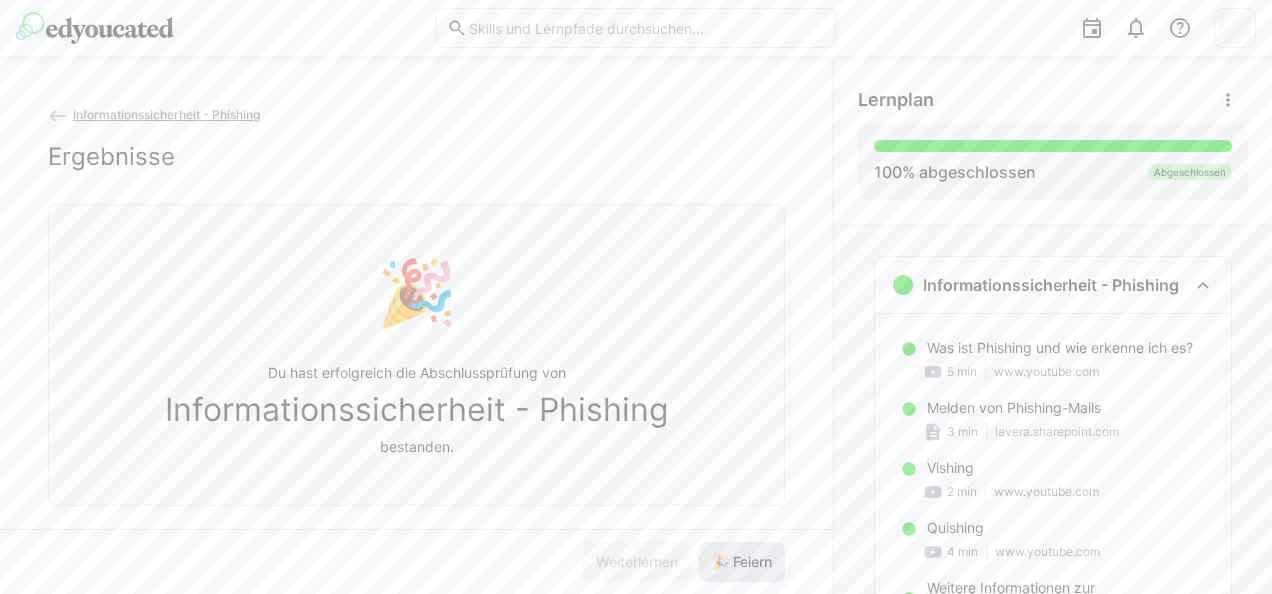 click on "🎉 Feiern" 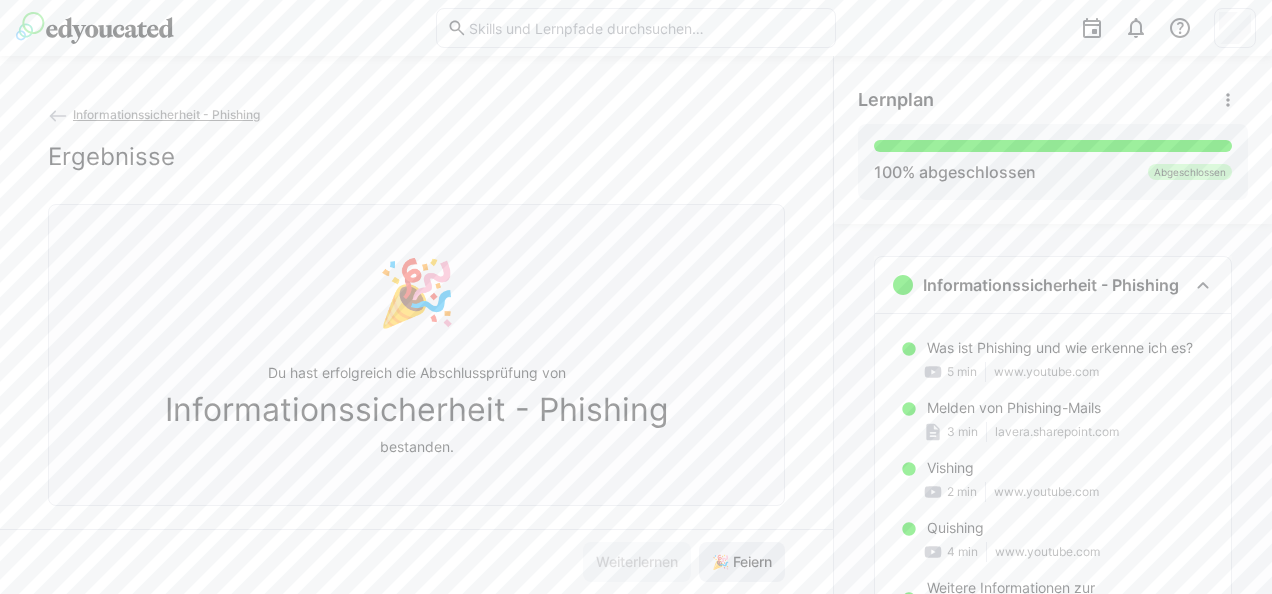click on "🎉 Feiern" 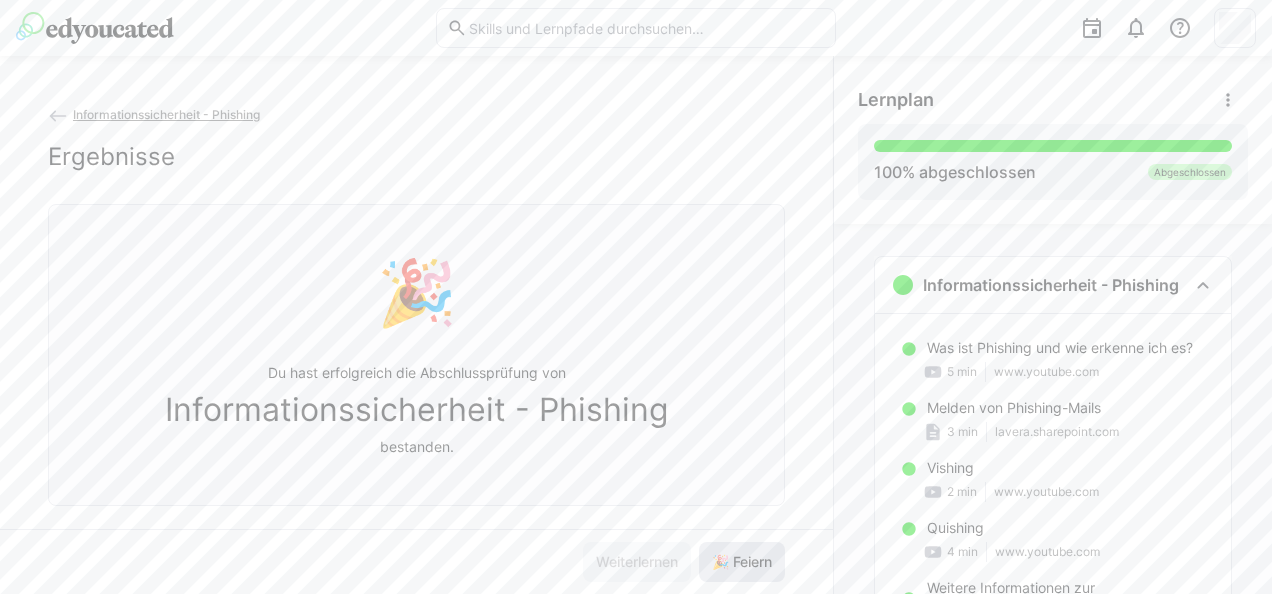 click on "🎉 Feiern" 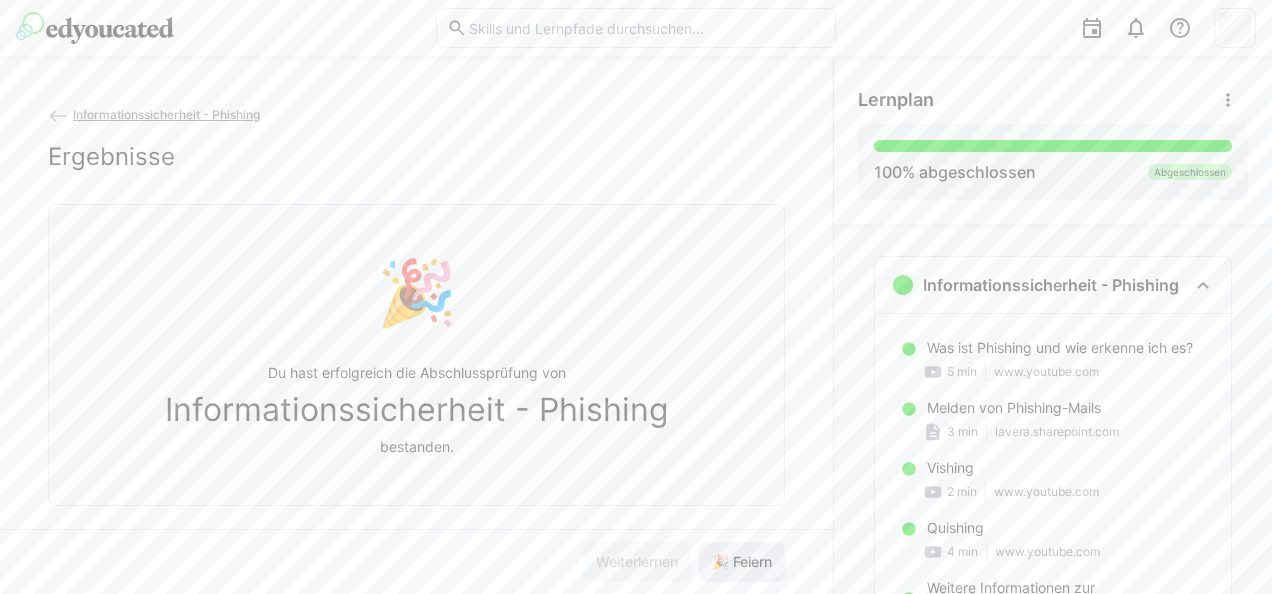 click on "🎉 Feiern" 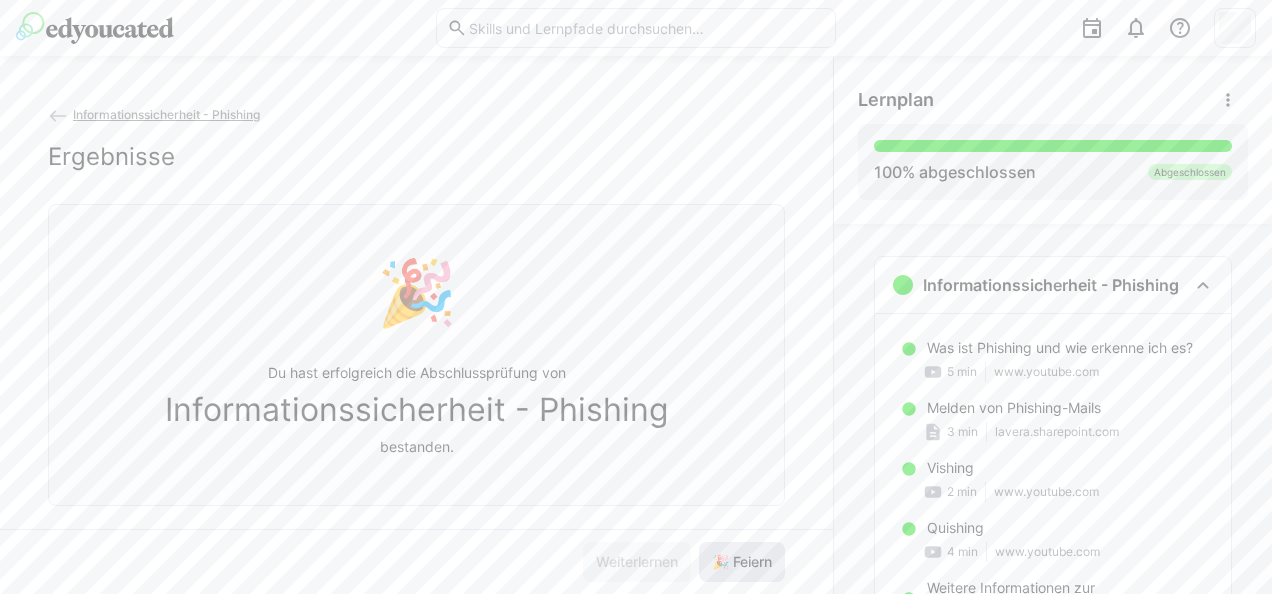 click on "🎉 Feiern" 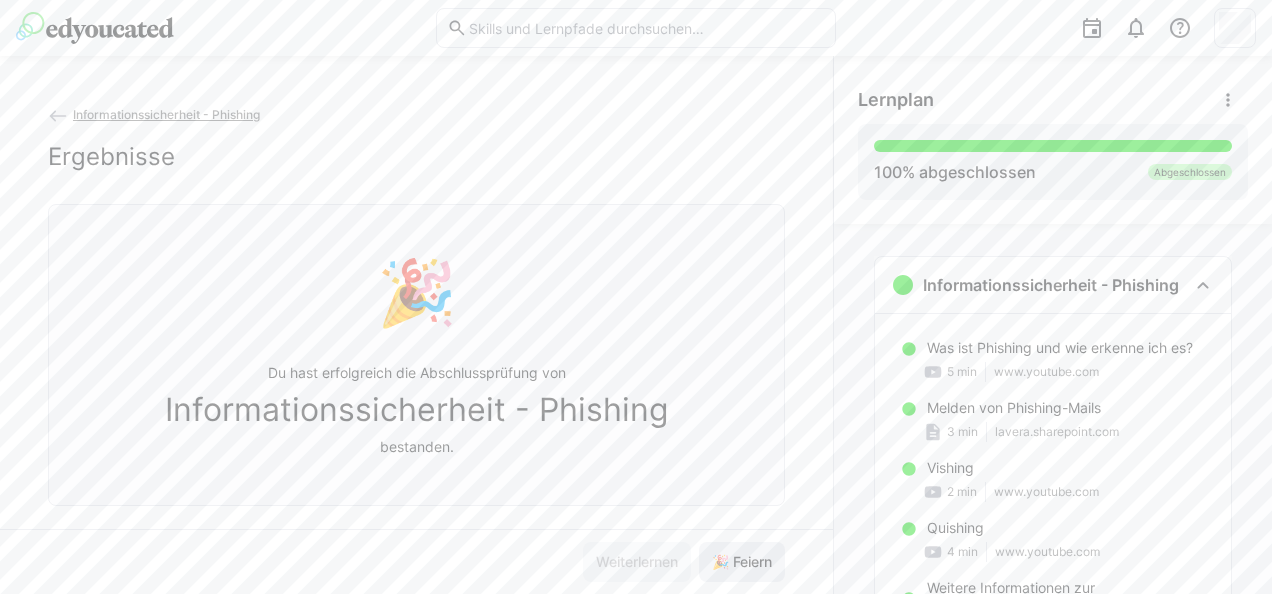 click on "🎉 Feiern" 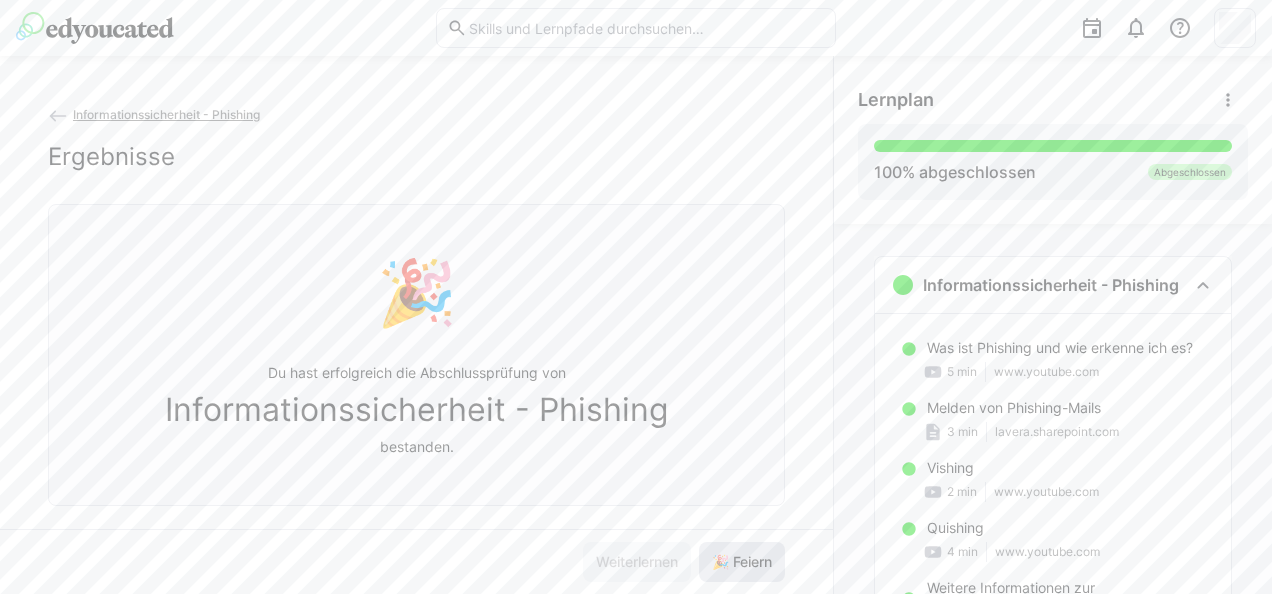 click on "🎉 Feiern" 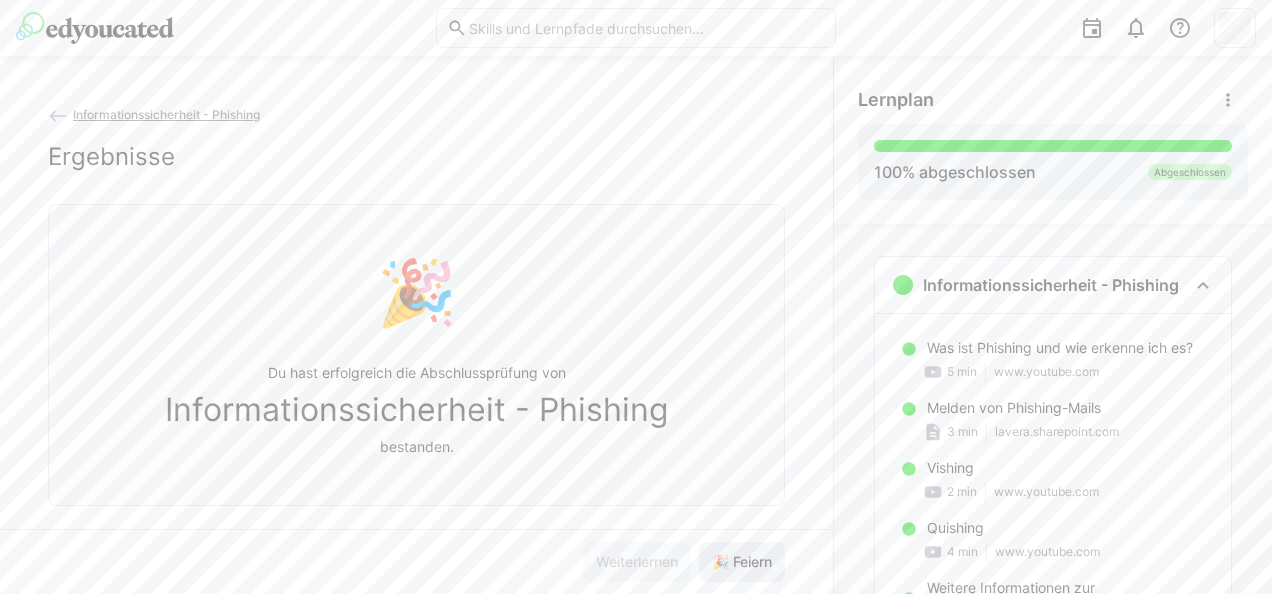 click on "🎉 Feiern" 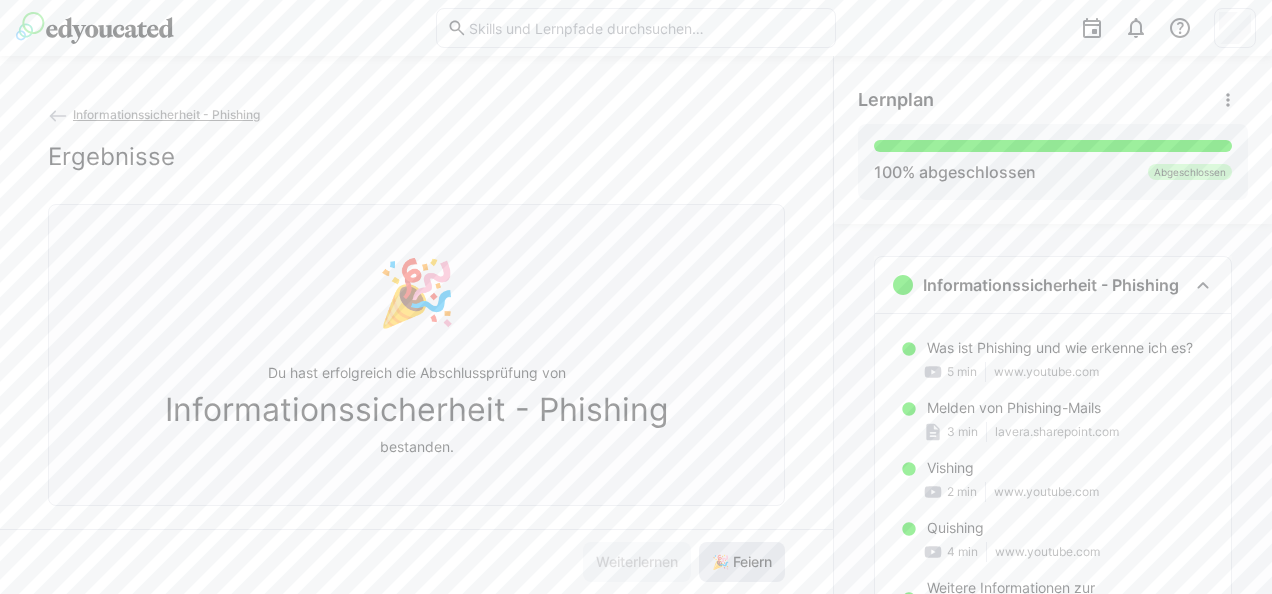 click on "🎉 Feiern" 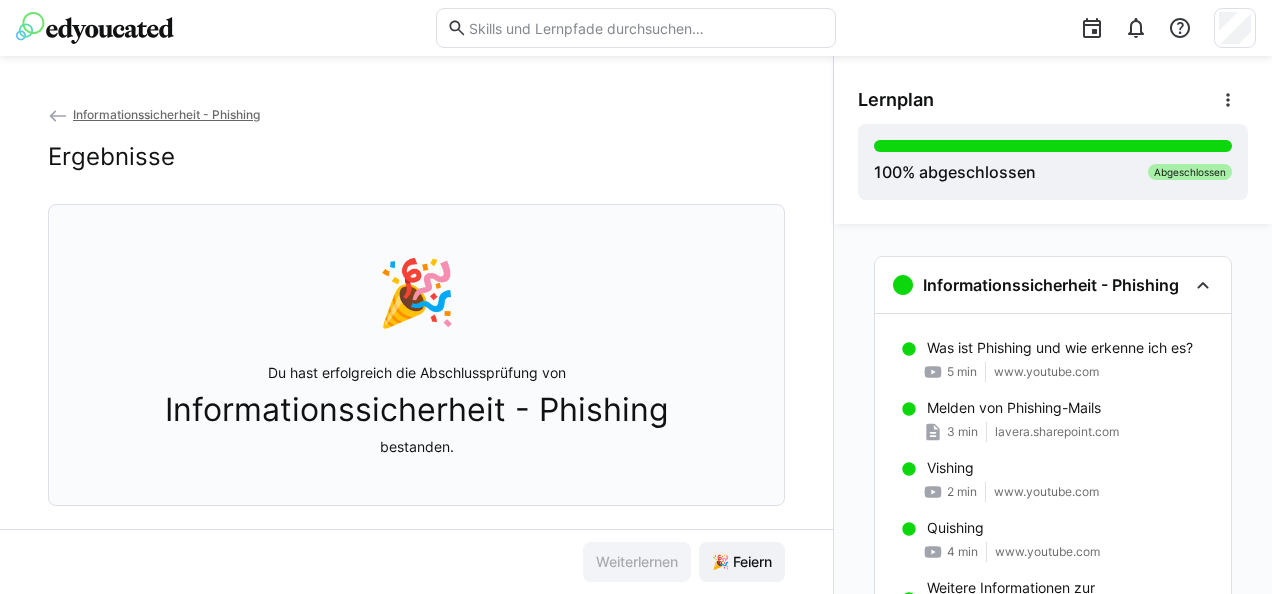 scroll, scrollTop: 175, scrollLeft: 0, axis: vertical 